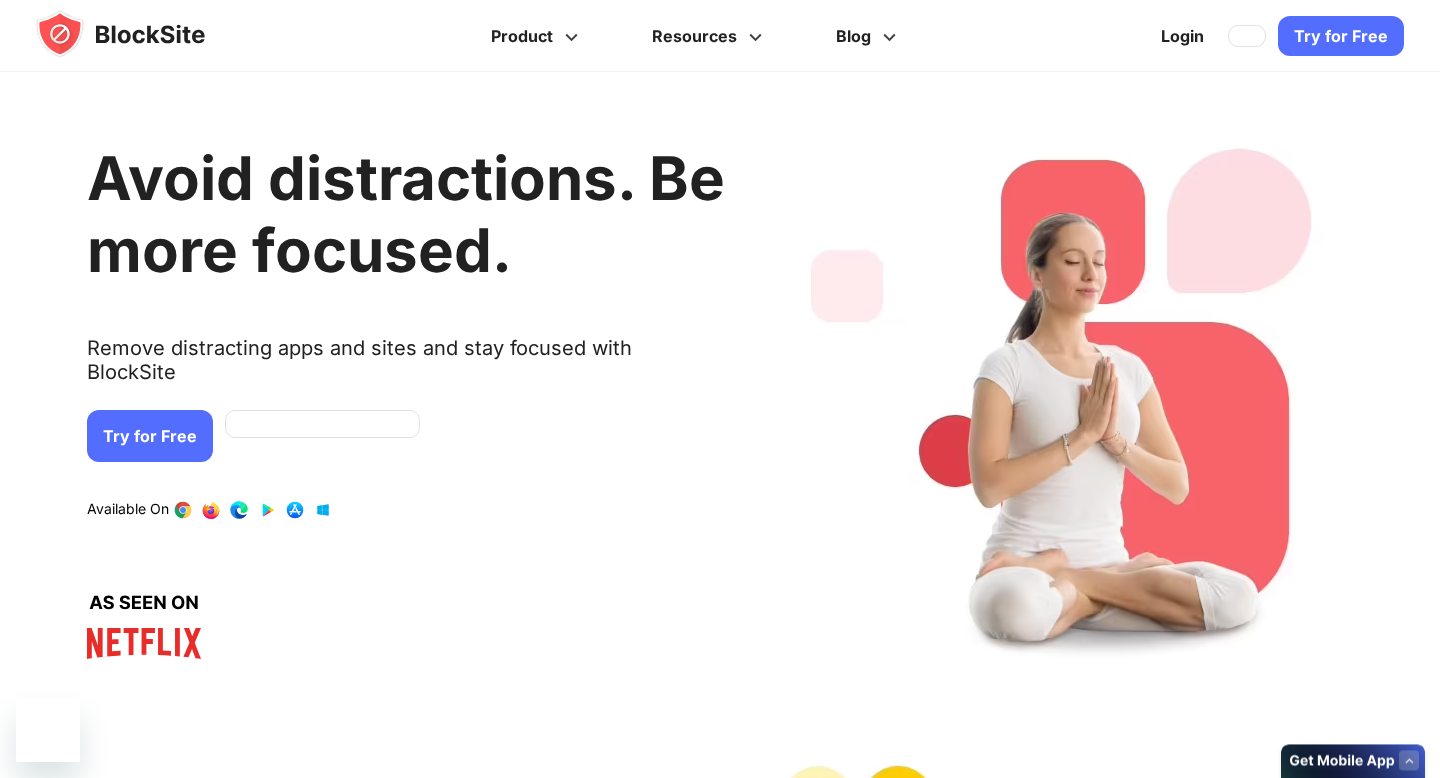 scroll, scrollTop: 0, scrollLeft: 0, axis: both 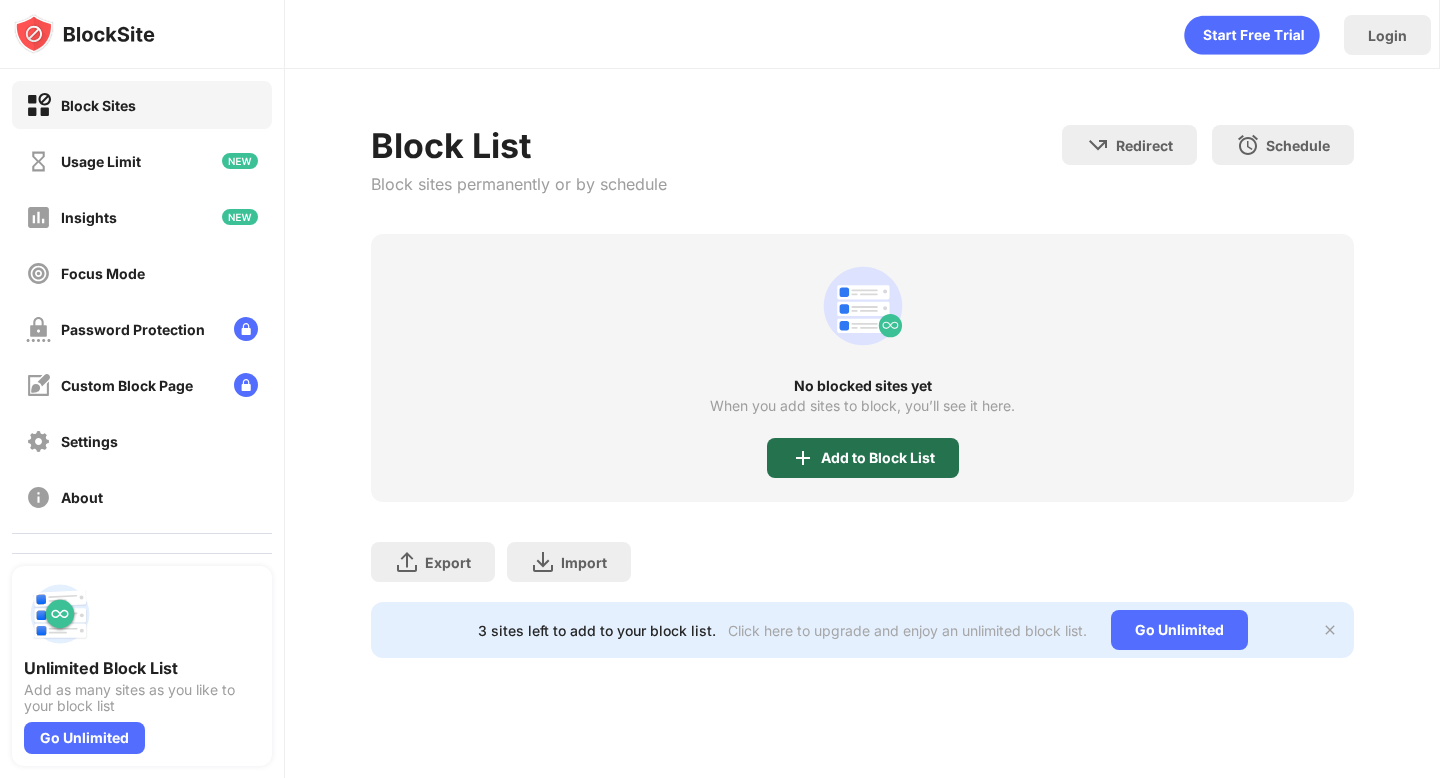 click on "Add to Block List" at bounding box center (878, 458) 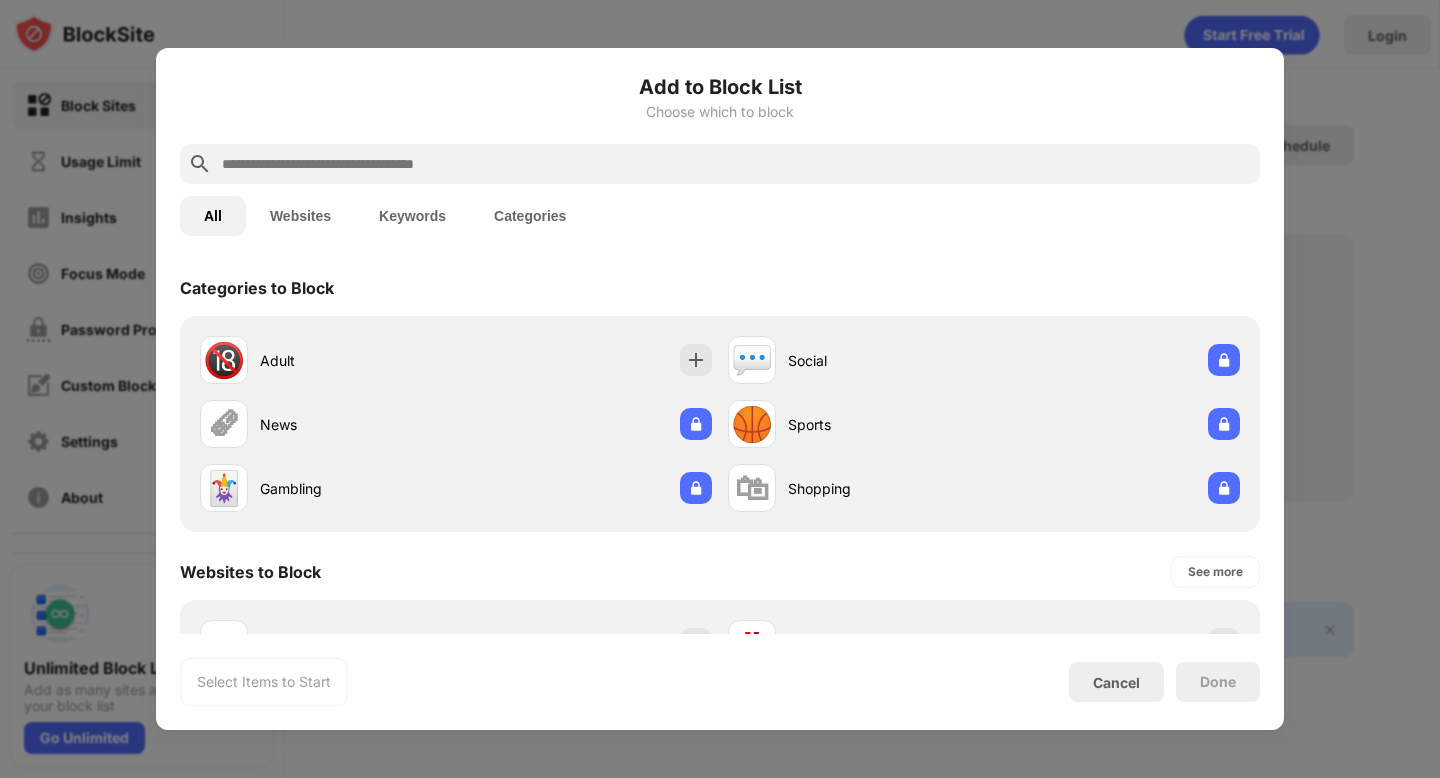click at bounding box center [736, 164] 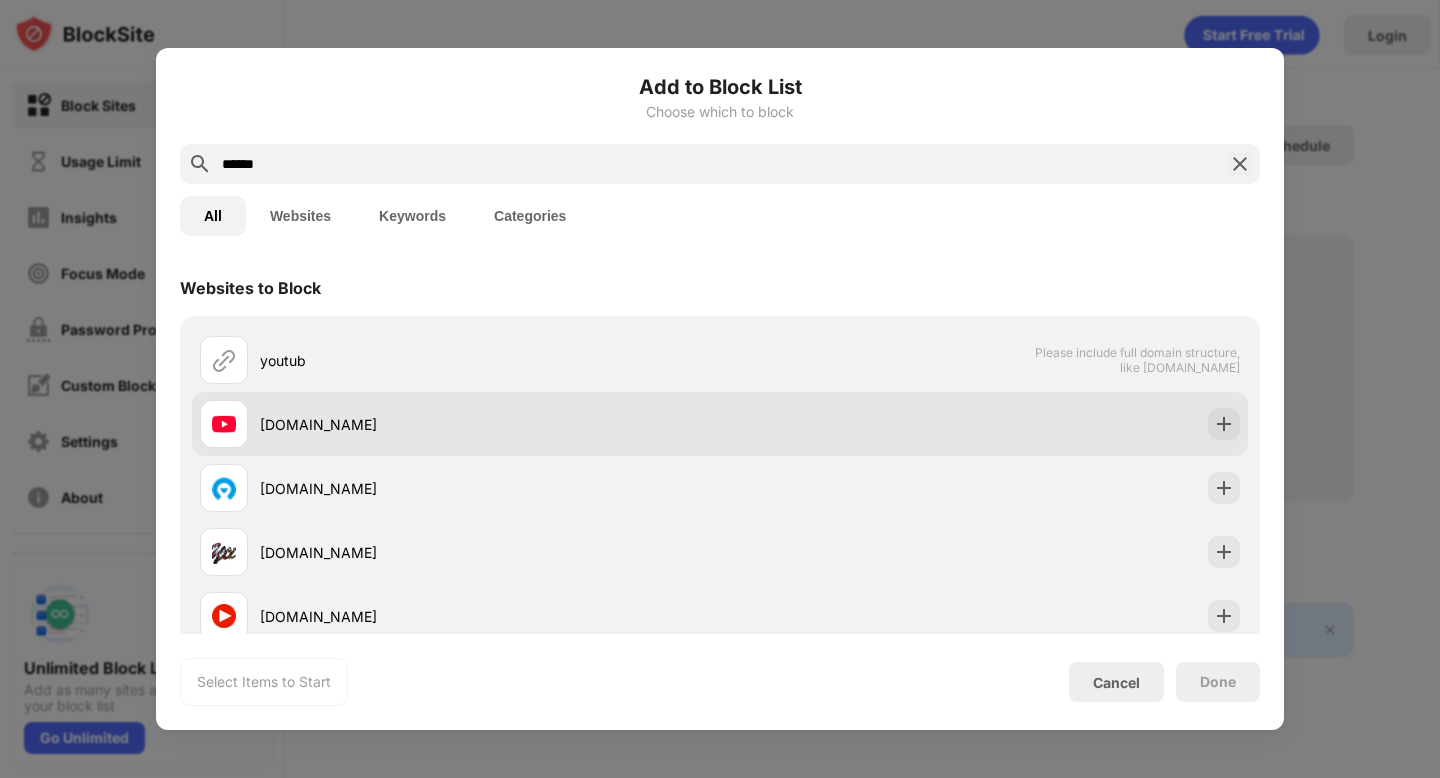 type on "******" 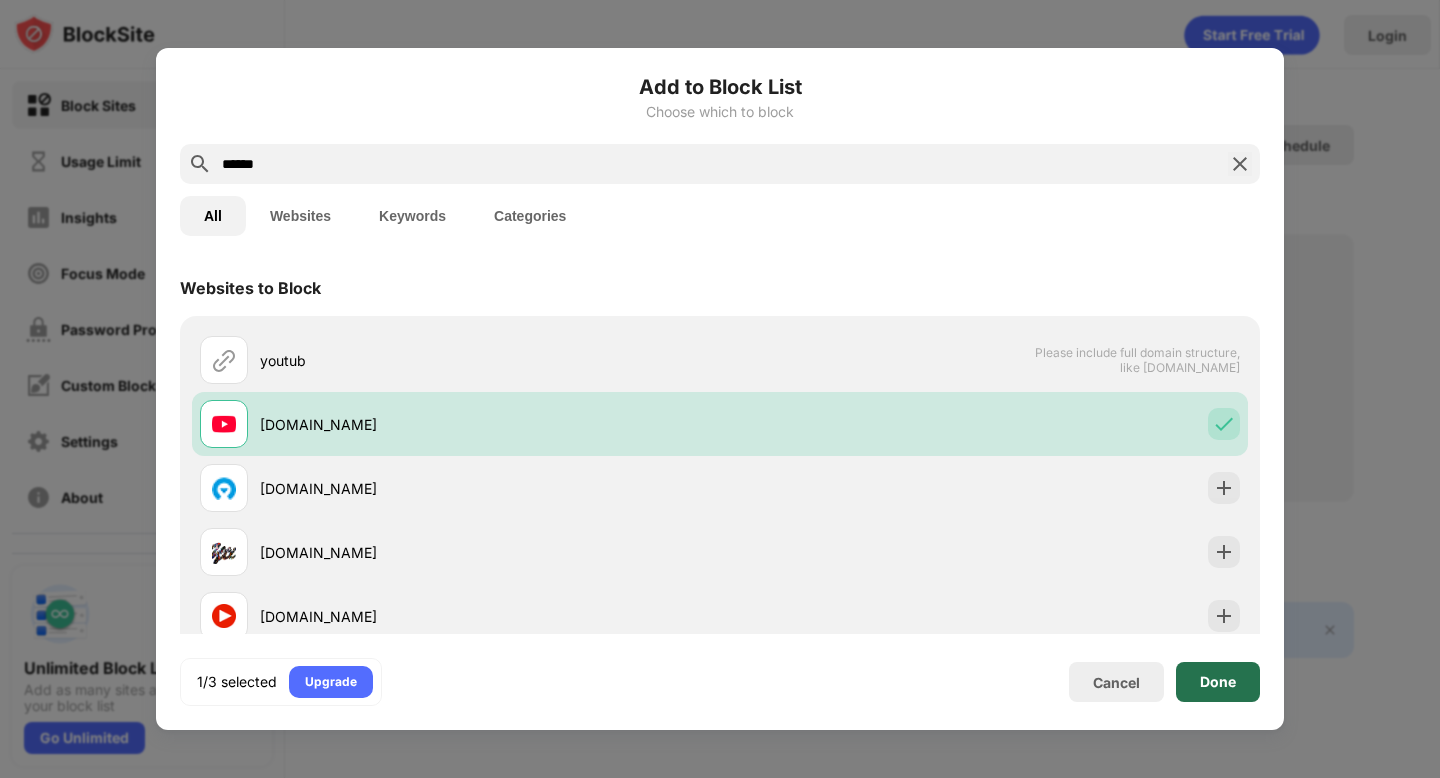 click on "Done" at bounding box center [1218, 682] 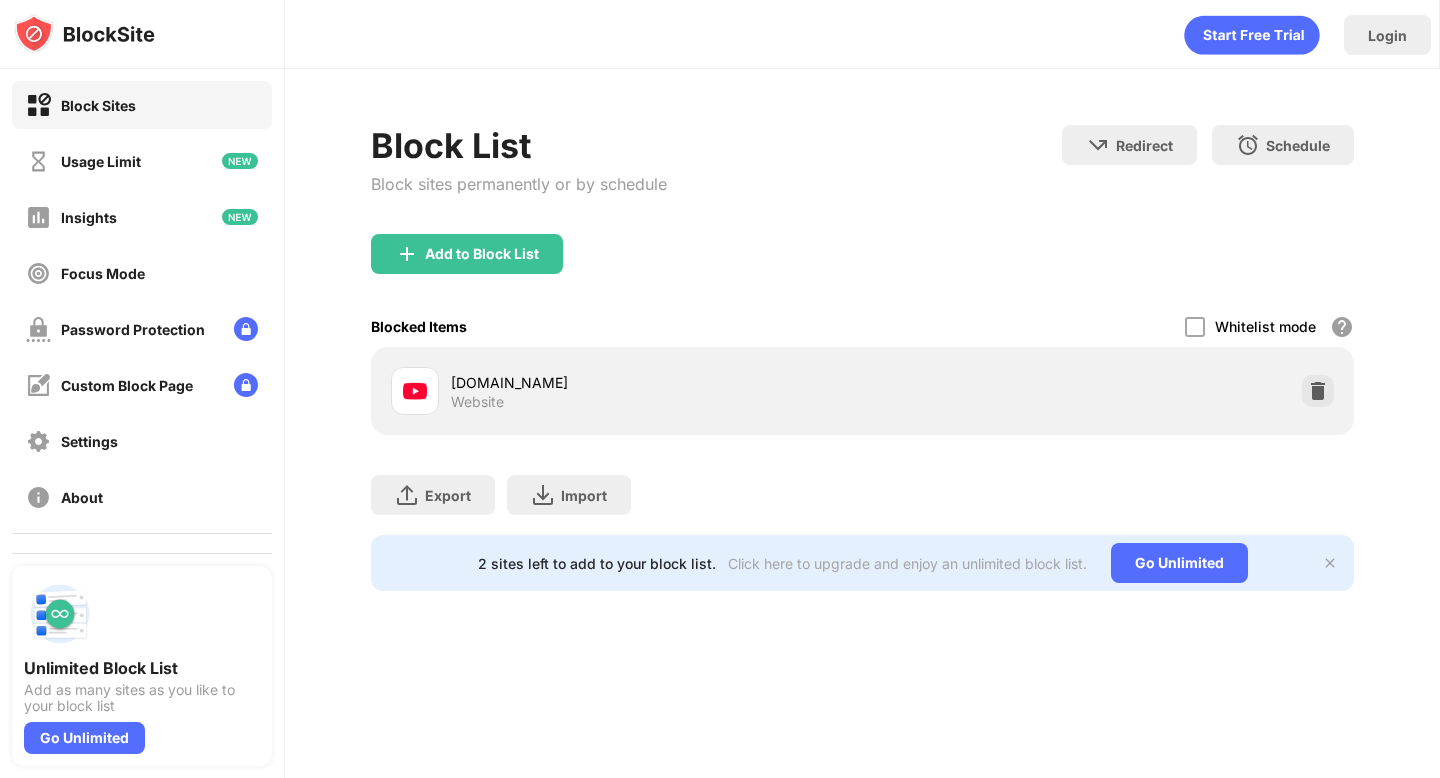 click on "Block List Block sites permanently or by schedule Redirect Choose a site to be redirected to when blocking is active Schedule Select which days and timeframes the block list will be active. Add to Block List Blocked Items Whitelist mode Block all websites except for those in your whitelist. Whitelist Mode only works with URLs and won't include categories or keywords. [DOMAIN_NAME] Website Export Export Files (for websites items only) Import Import Files (for websites items only) 2 sites left to add to your block list. Click here to upgrade and enjoy an unlimited block list. Go Unlimited" at bounding box center [862, 358] 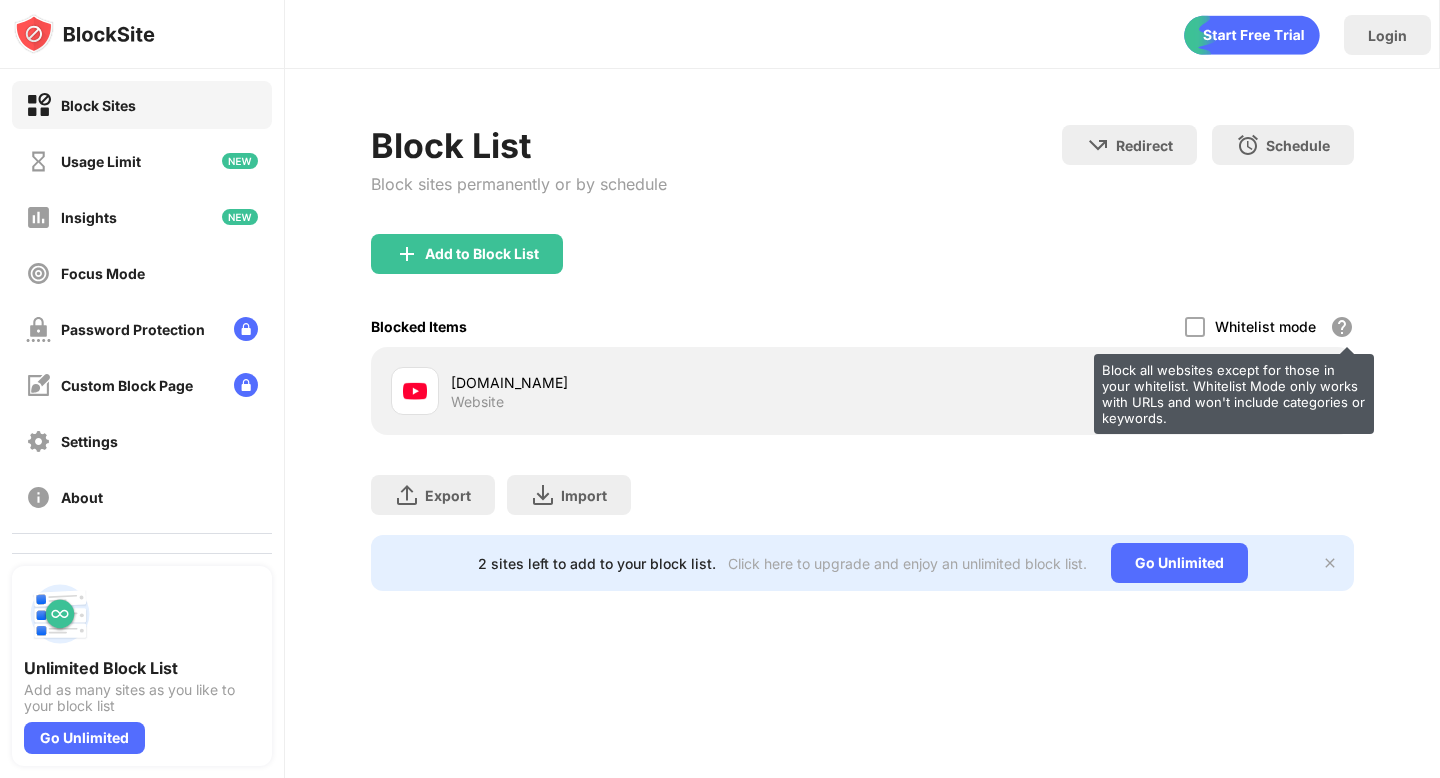 click on "Block all websites except for those in your whitelist. Whitelist Mode only works with URLs and won't include categories or keywords." at bounding box center (1342, 327) 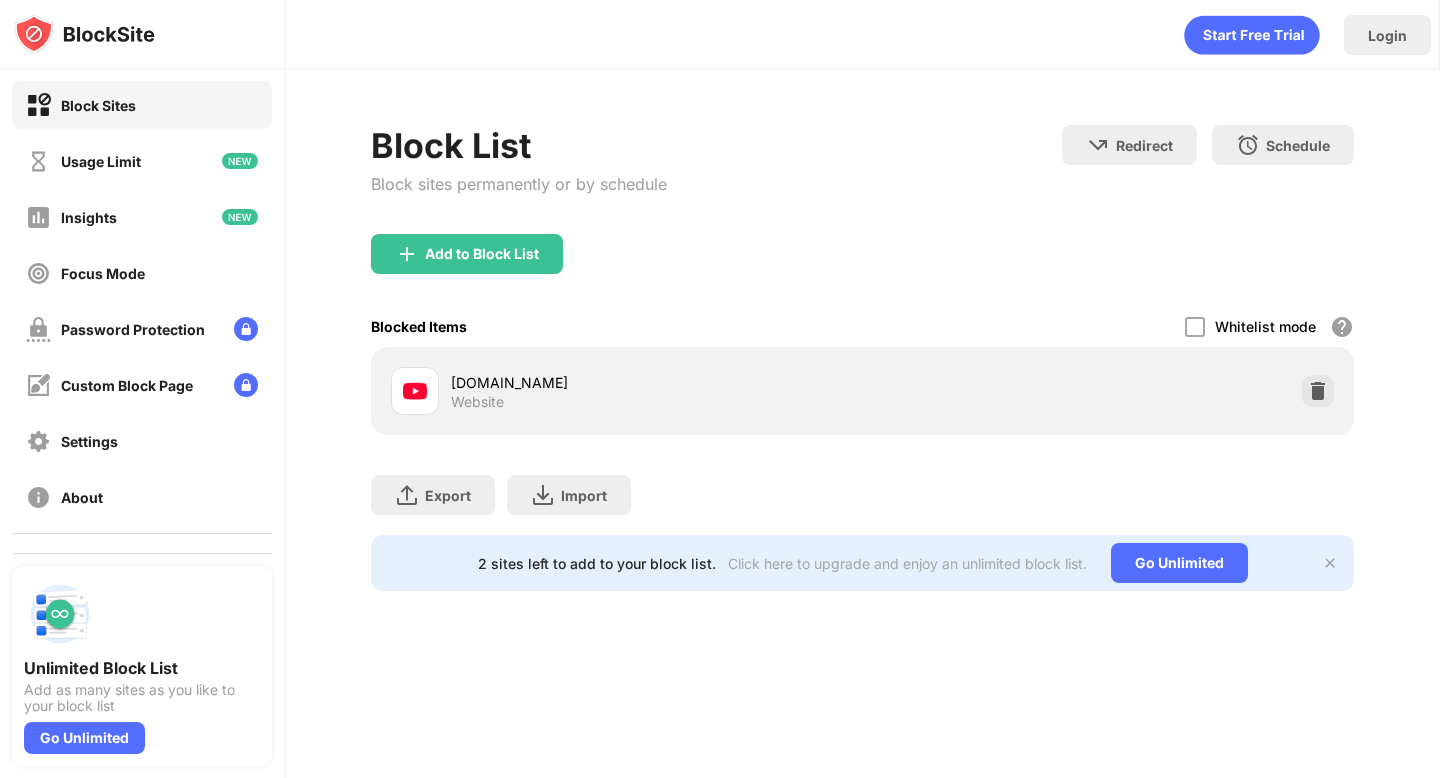 click on "[DOMAIN_NAME] Website" at bounding box center [656, 391] 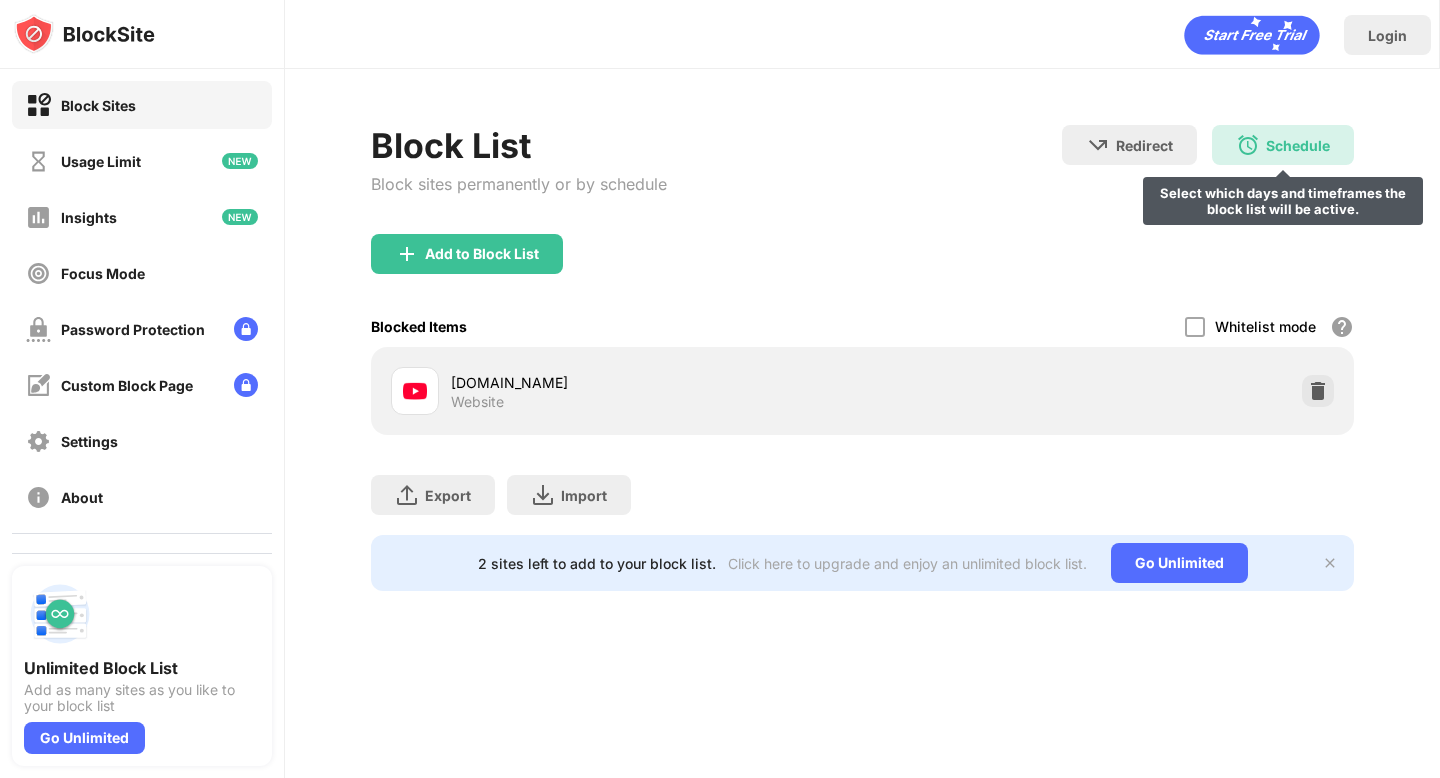 click at bounding box center (1248, 145) 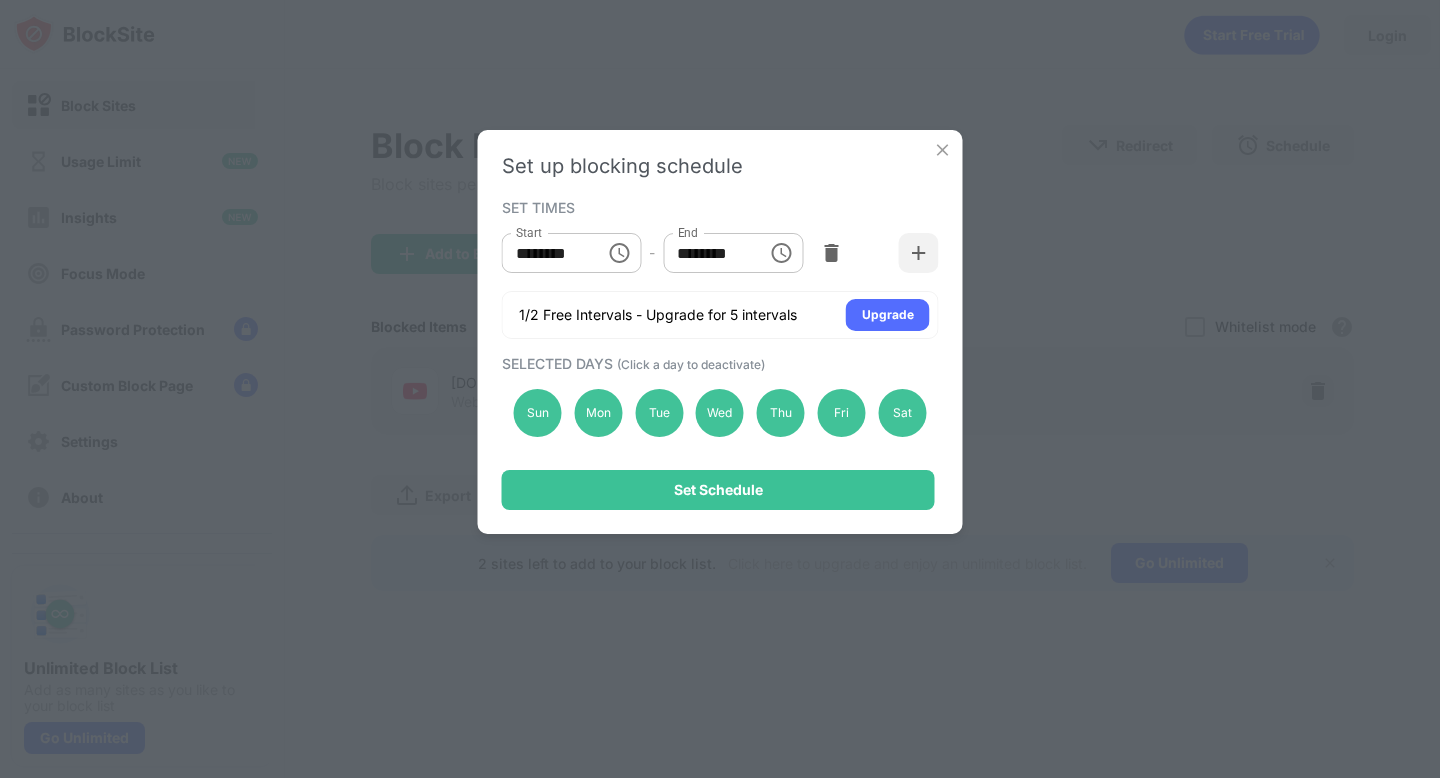 click at bounding box center (943, 150) 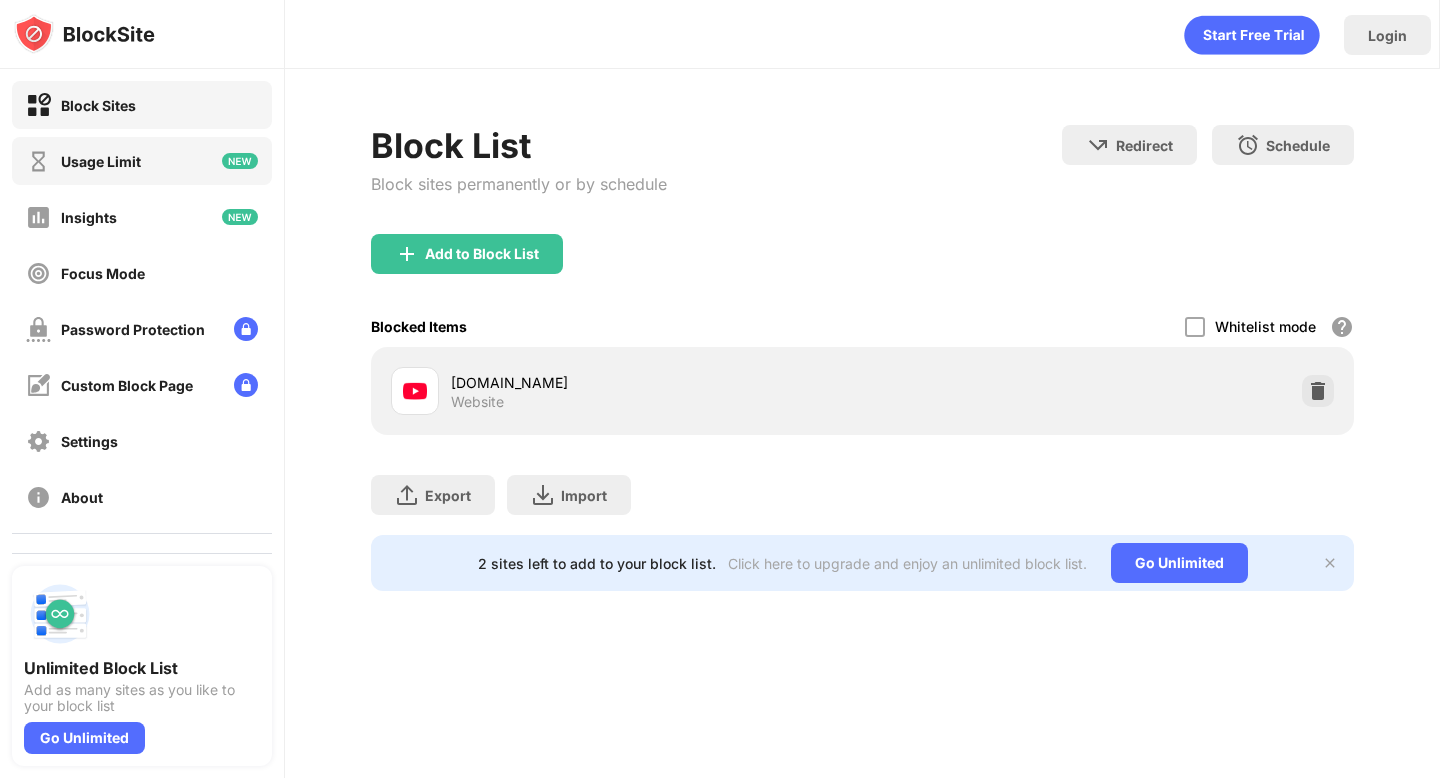 click on "Usage Limit" at bounding box center [142, 161] 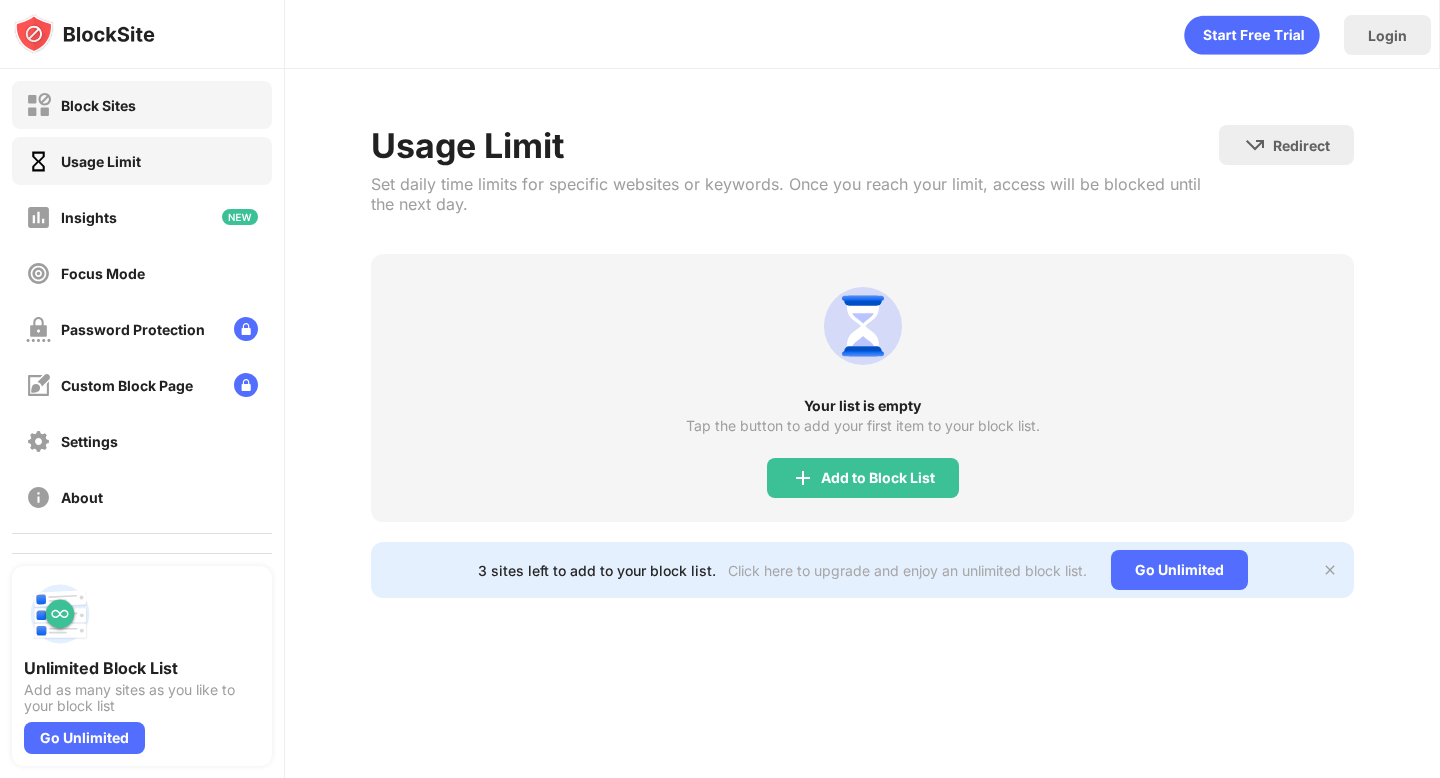 click on "Block Sites" at bounding box center (142, 105) 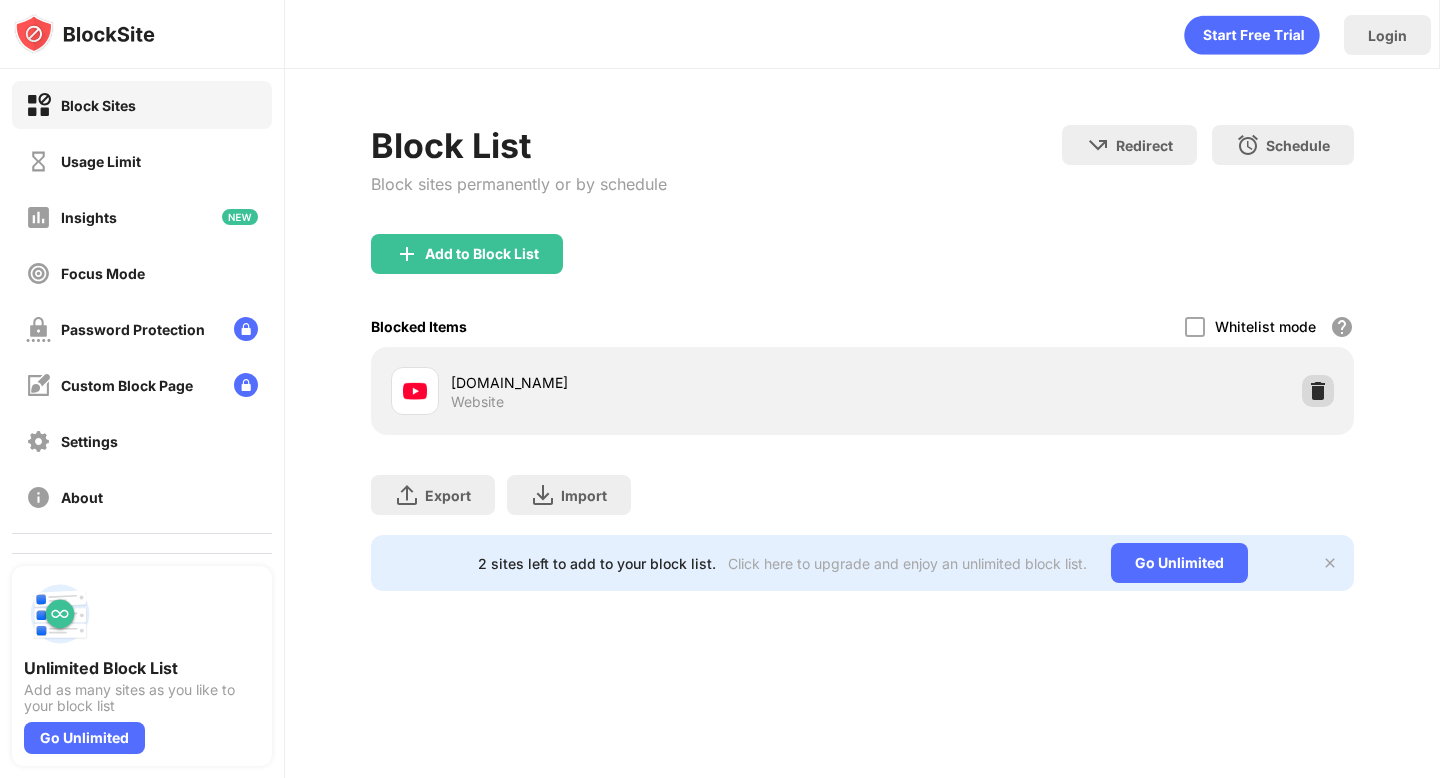 click at bounding box center (1318, 391) 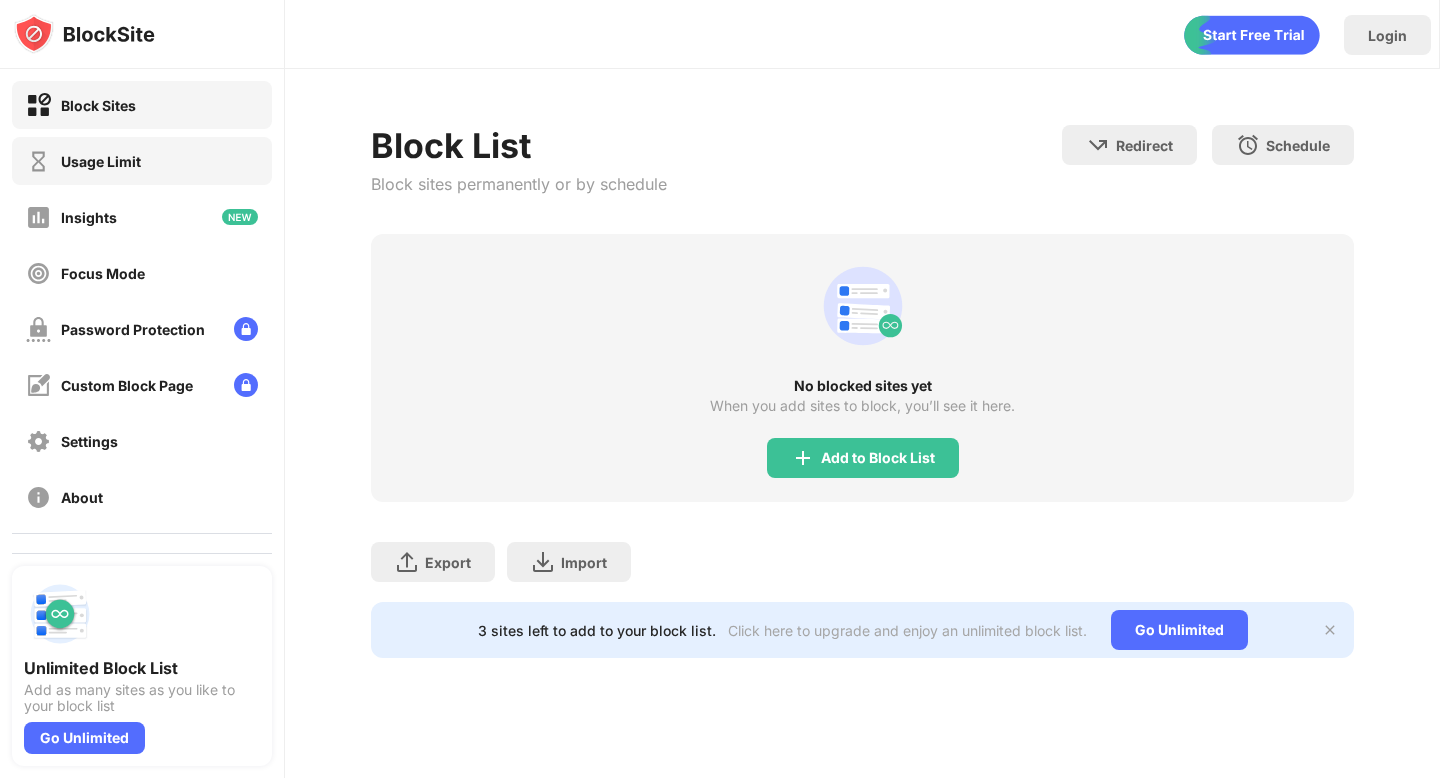 click on "Usage Limit" at bounding box center (101, 161) 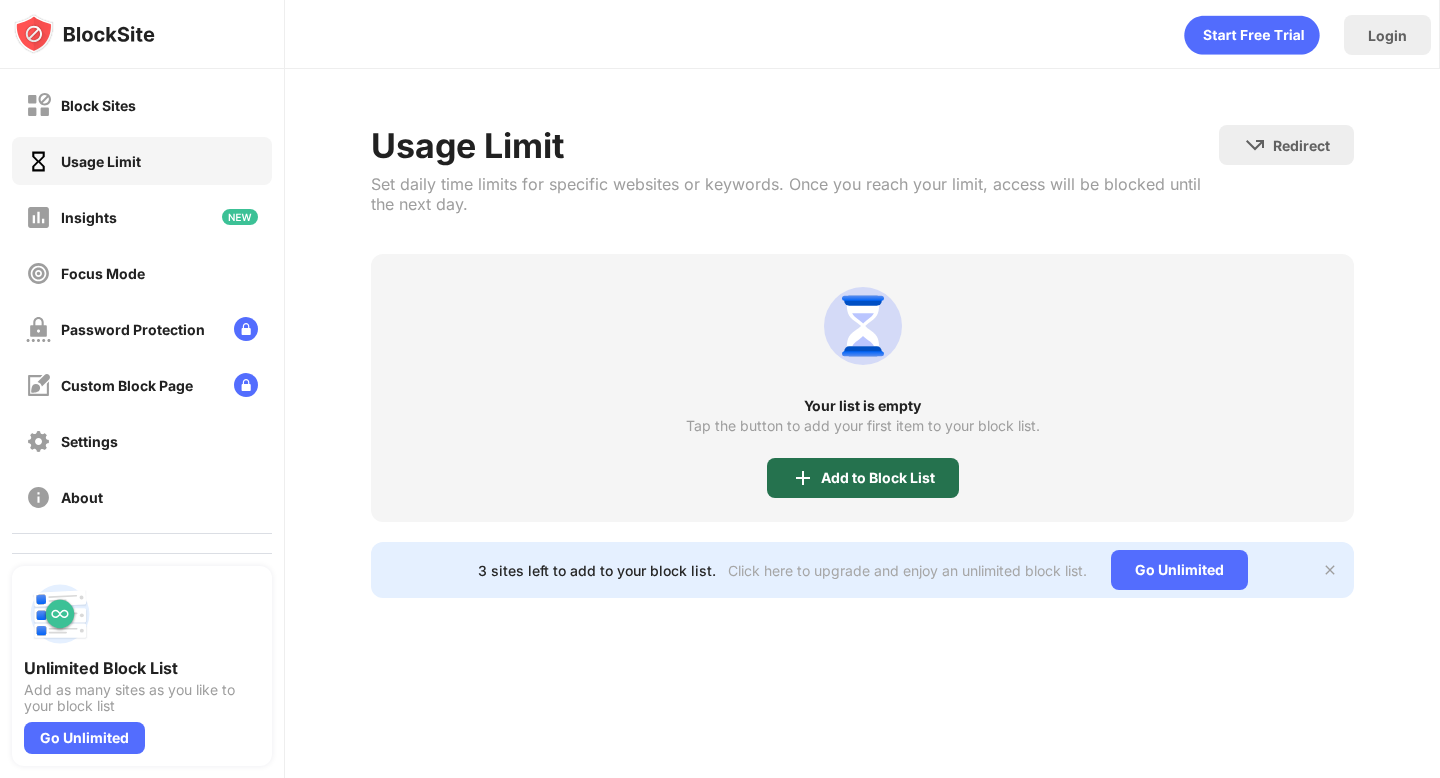 click on "Add to Block List" at bounding box center (878, 478) 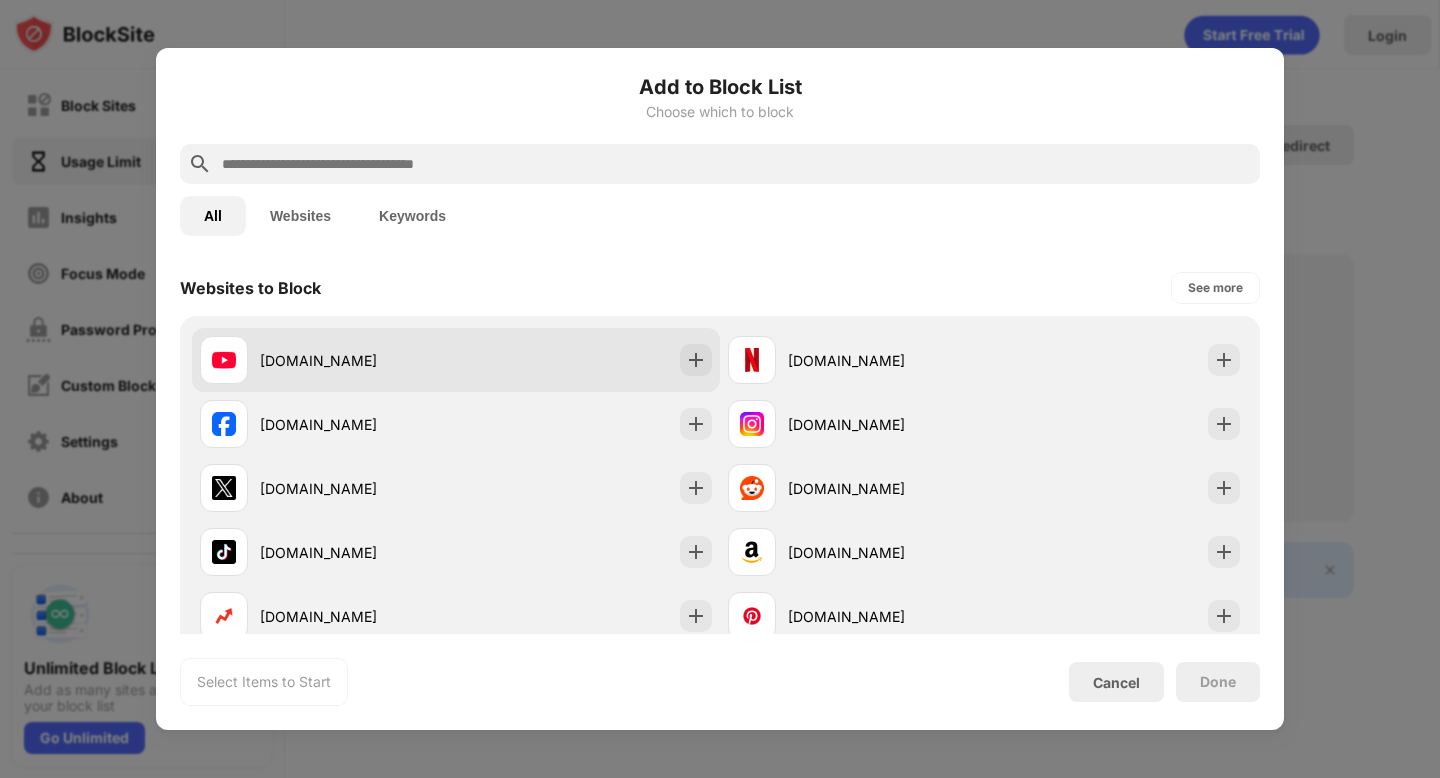 click on "[DOMAIN_NAME]" at bounding box center (328, 360) 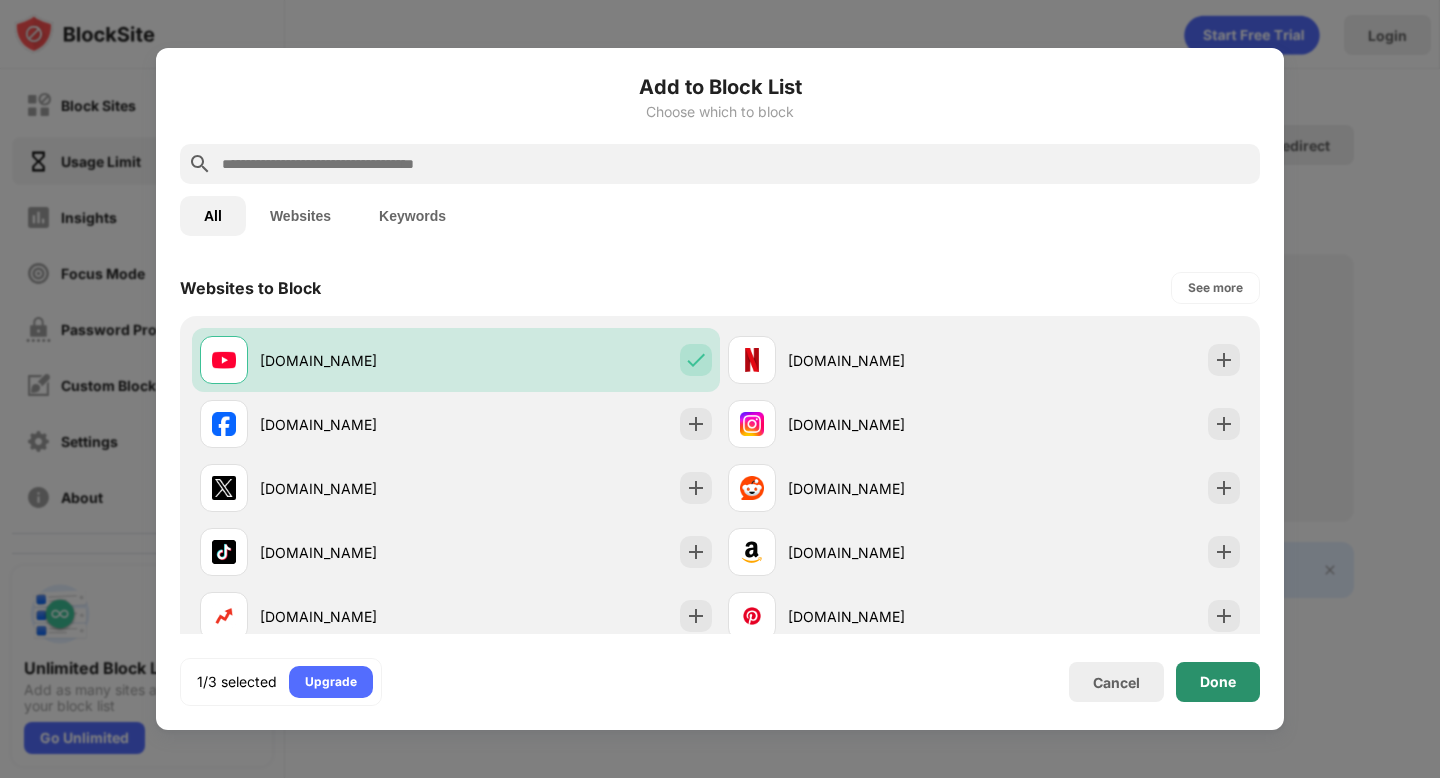 click on "Done" at bounding box center [1218, 682] 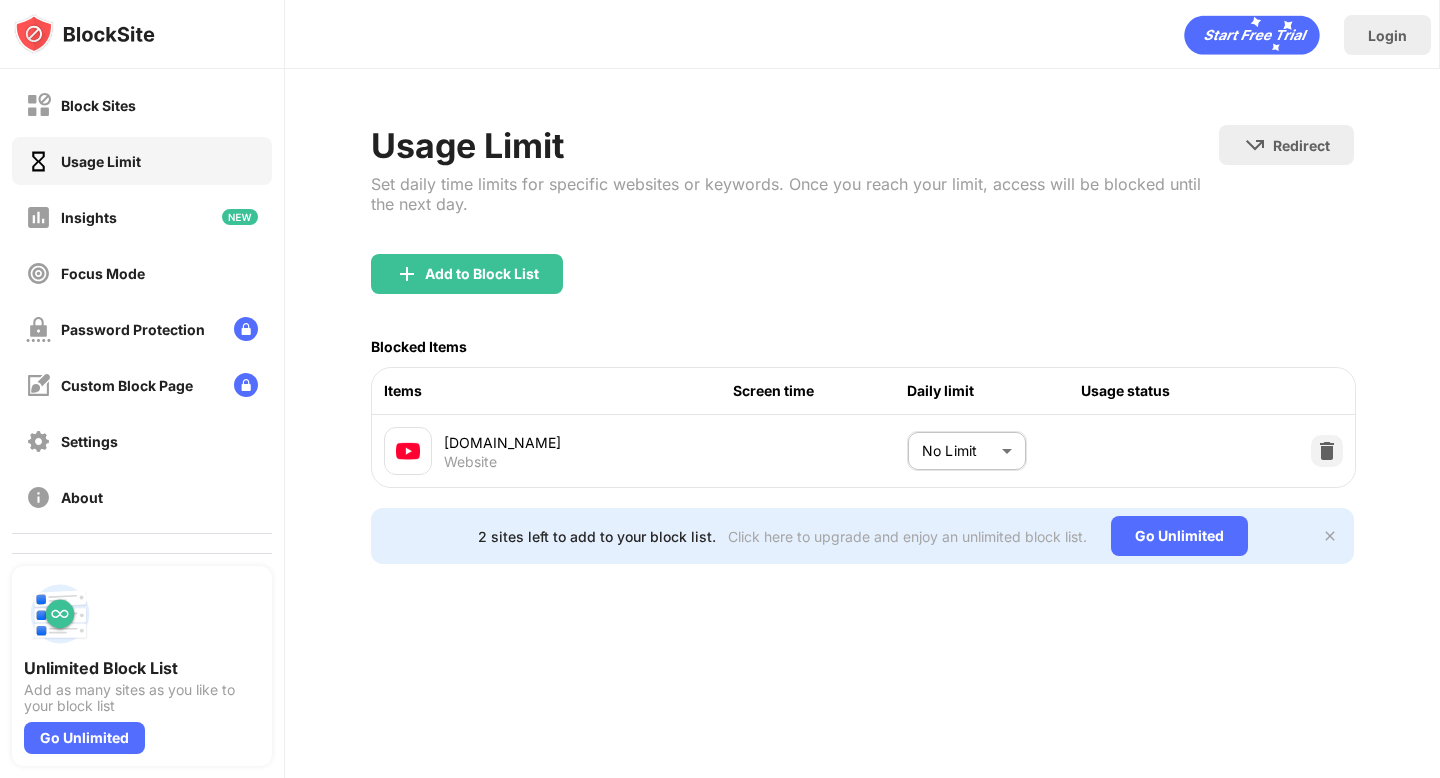 click on "Block Sites Usage Limit Insights Focus Mode Password Protection Custom Block Page Settings About Blocking Sync with other devices Disabled Unlimited Block List Add as many sites as you like to your block list Go Unlimited Login Usage Limit Set daily time limits for specific websites or keywords. Once you reach your limit, access will be blocked until the next day. Redirect Choose a site to be redirected to when blocking is active Add to Block List Blocked Items Items Screen time Daily limit Usage status [DOMAIN_NAME] Website No Limit ******** ​ 2 sites left to add to your block list. Click here to upgrade and enjoy an unlimited block list. Go Unlimited" at bounding box center [720, 389] 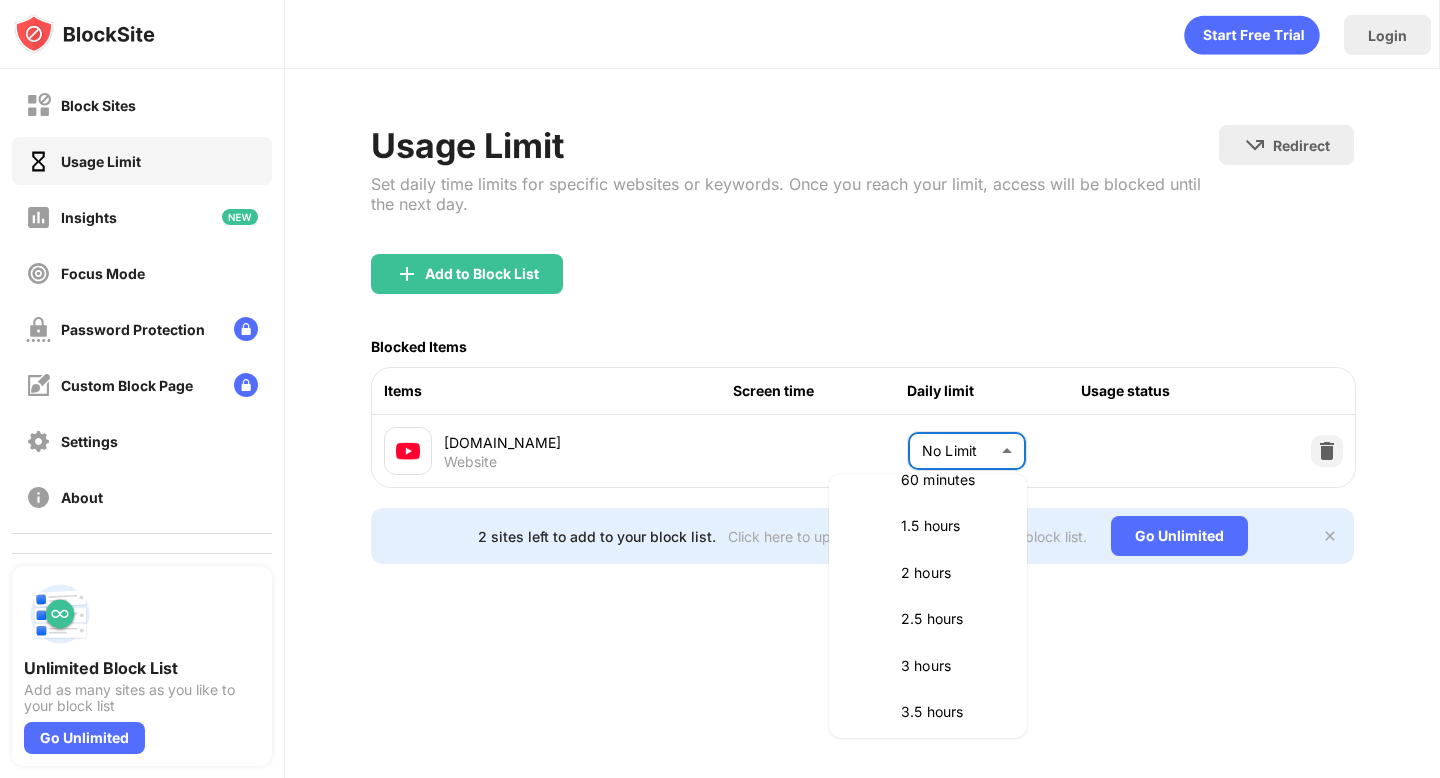 scroll, scrollTop: 546, scrollLeft: 0, axis: vertical 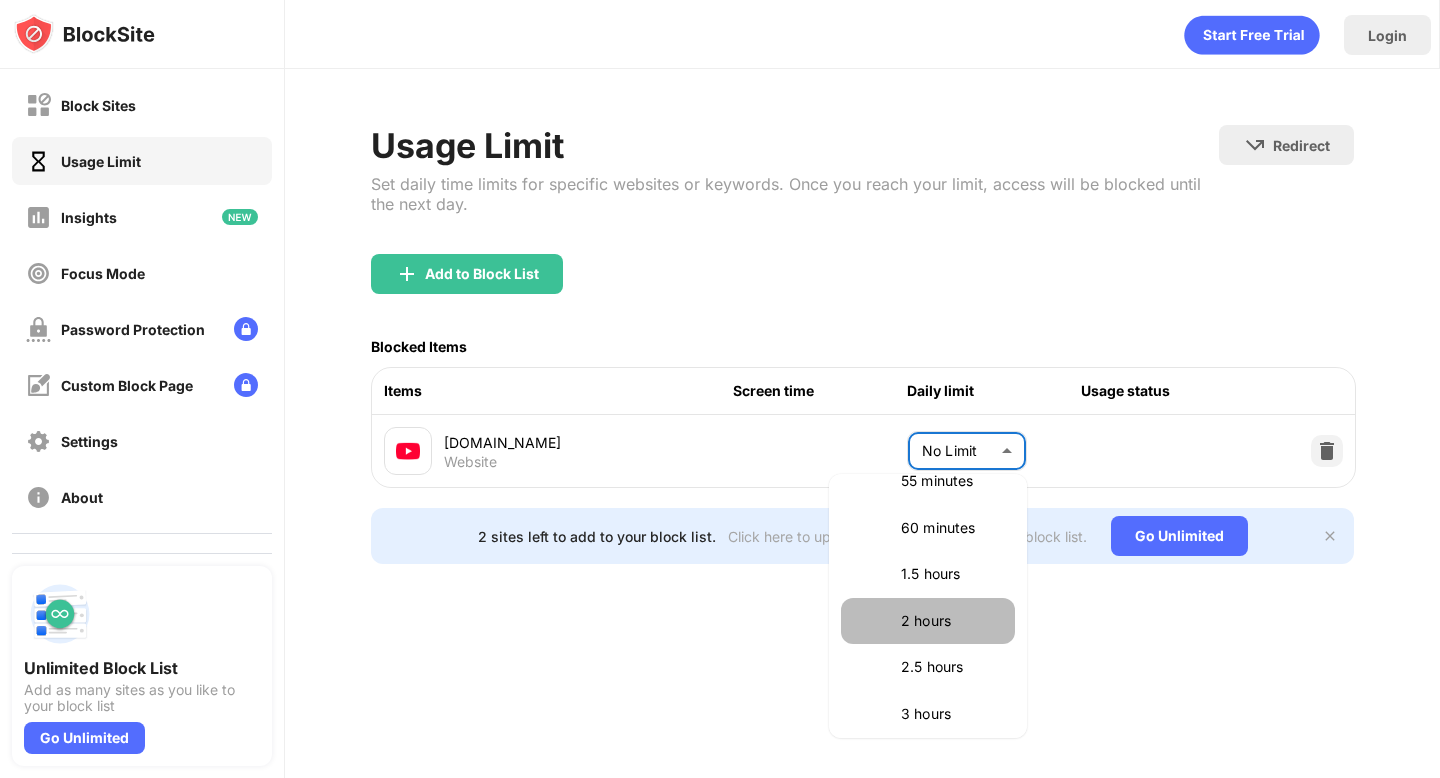 click on "2 hours" at bounding box center (952, 621) 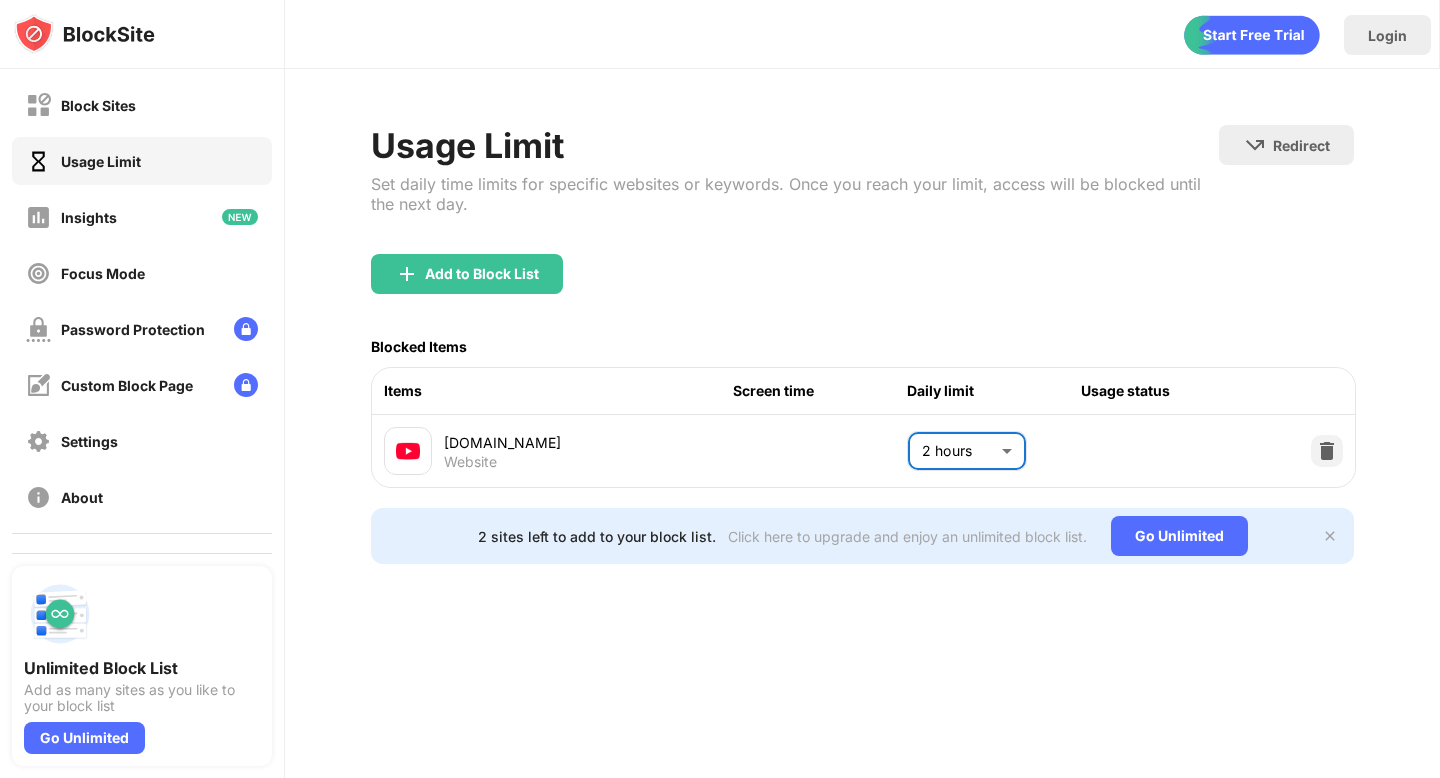click on "Blocked Items" at bounding box center (862, 346) 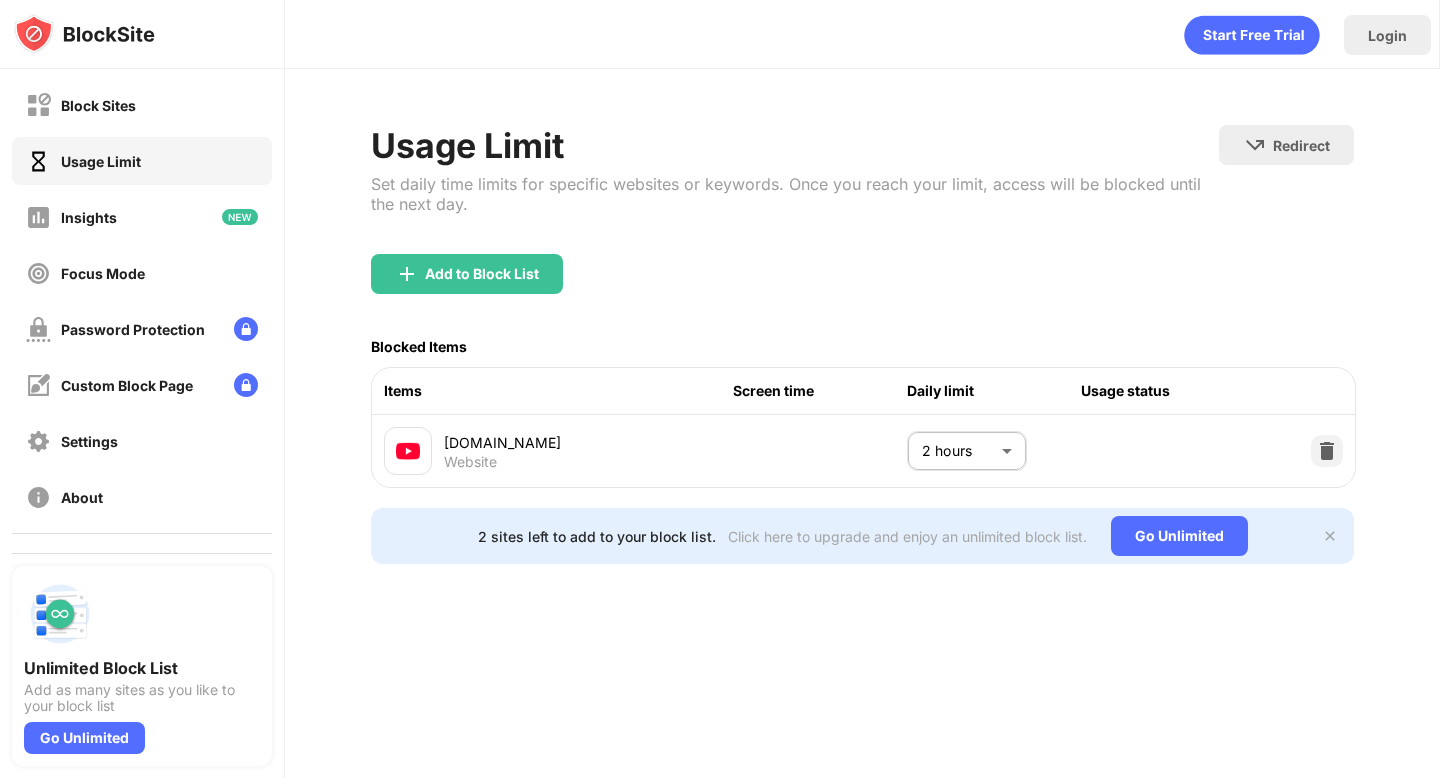 click on "Usage Limit Set daily time limits for specific websites or keywords. Once you reach your limit, access will be blocked until the next day." at bounding box center [794, 189] 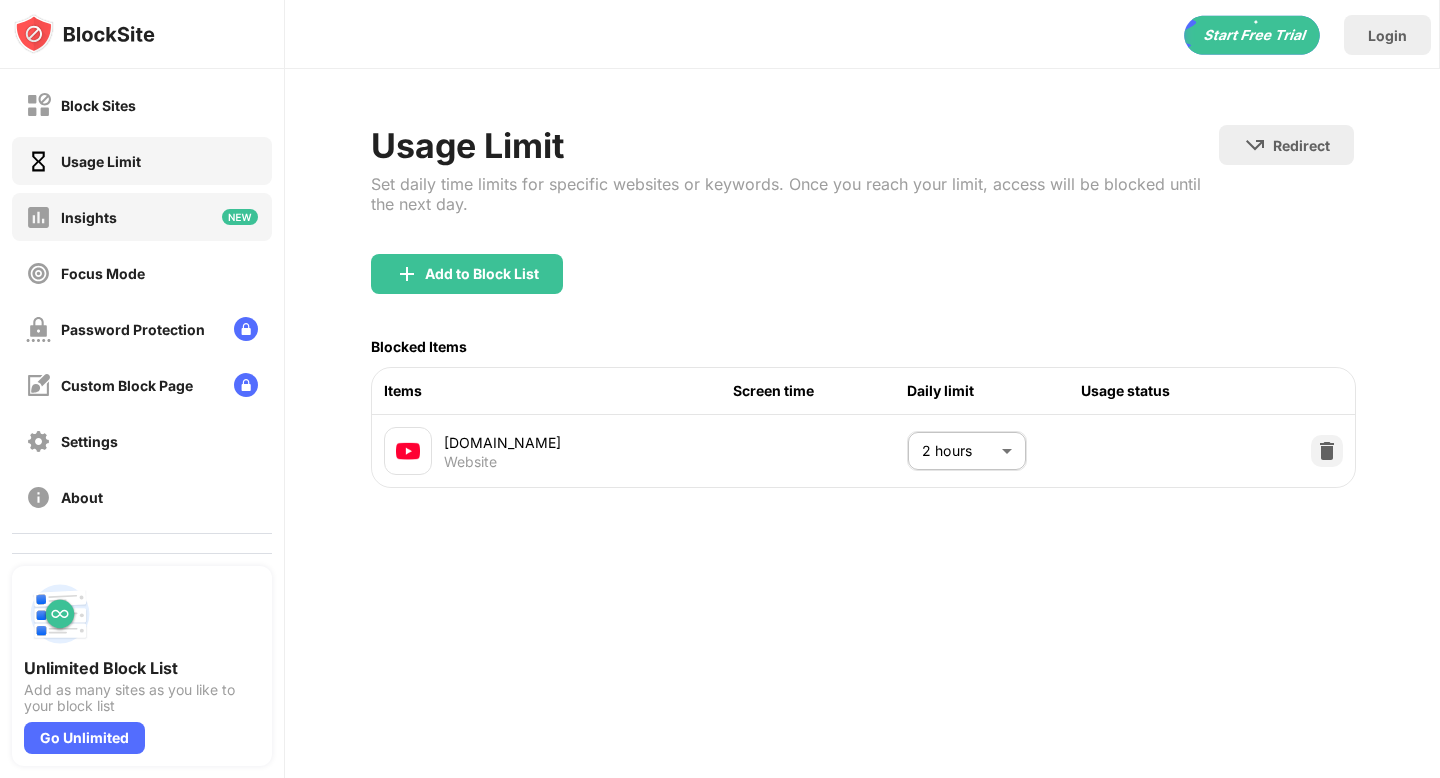 click on "Insights" at bounding box center [142, 217] 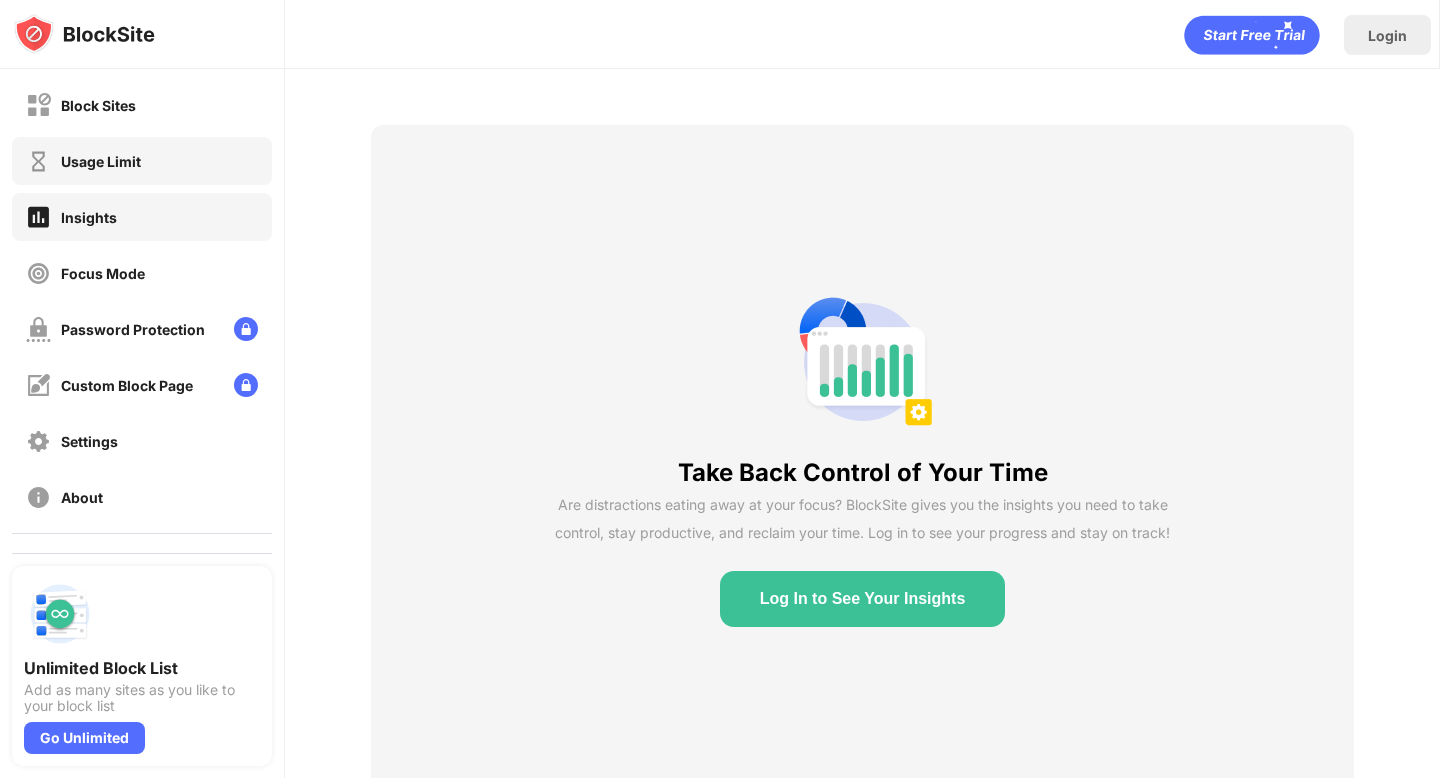 click on "Usage Limit" at bounding box center (142, 161) 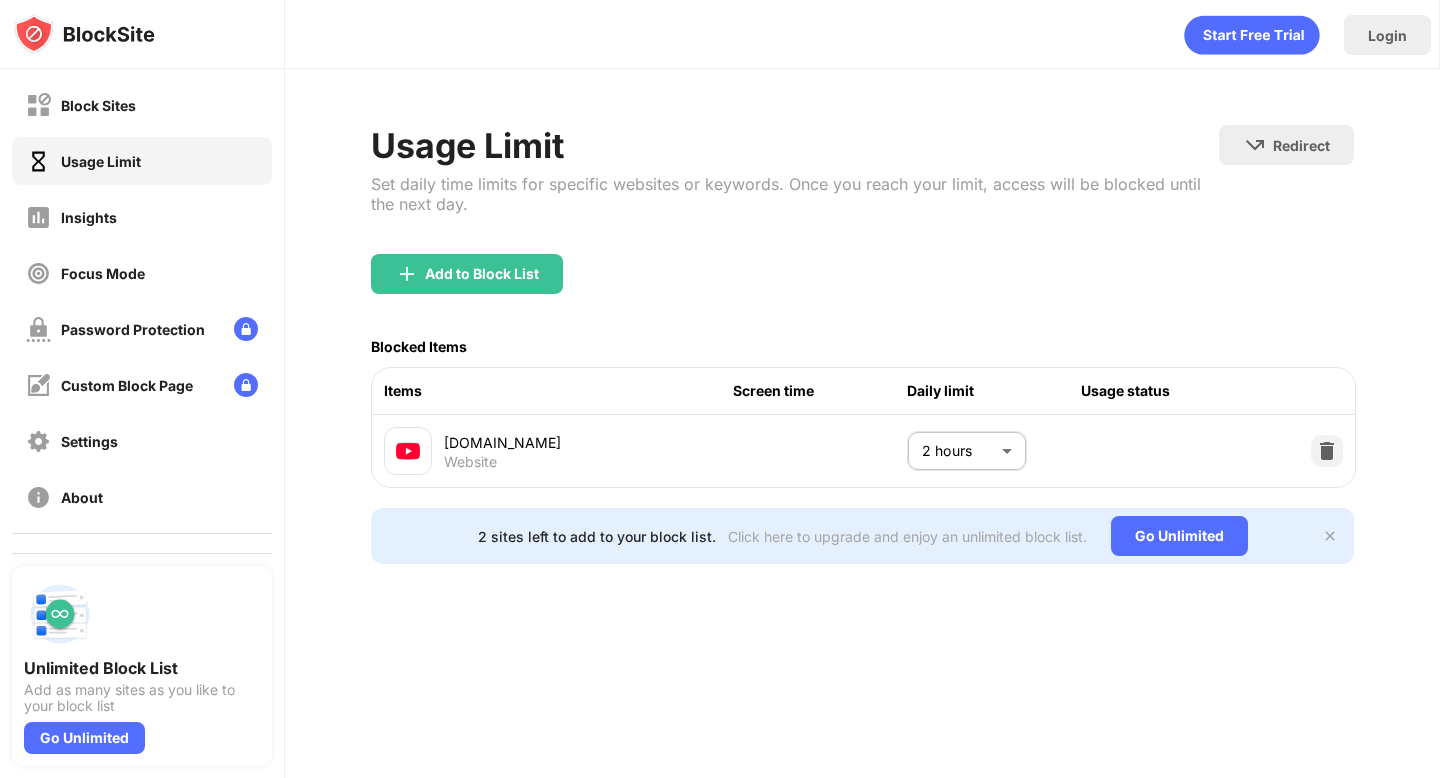 scroll, scrollTop: 0, scrollLeft: 1, axis: horizontal 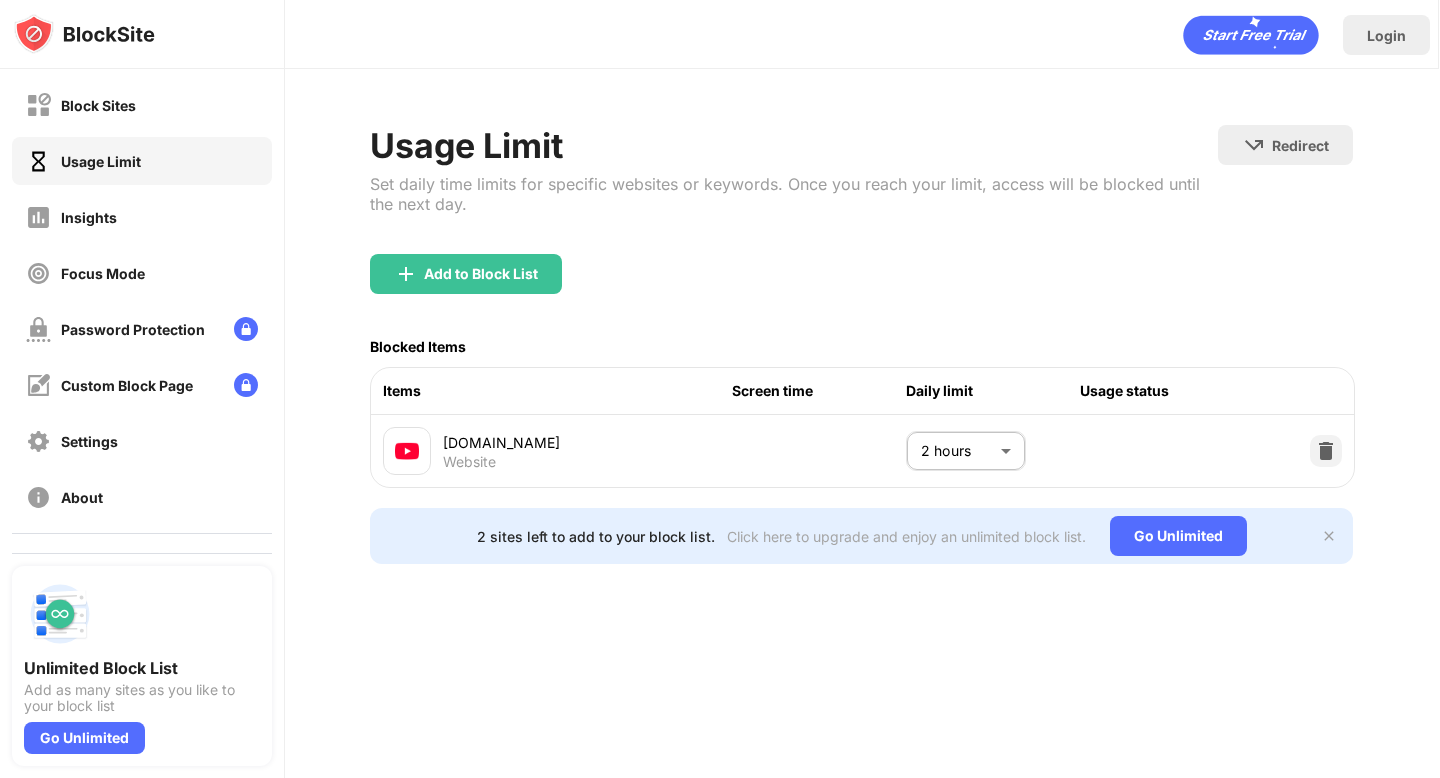 click on "Blocked Items" at bounding box center [861, 346] 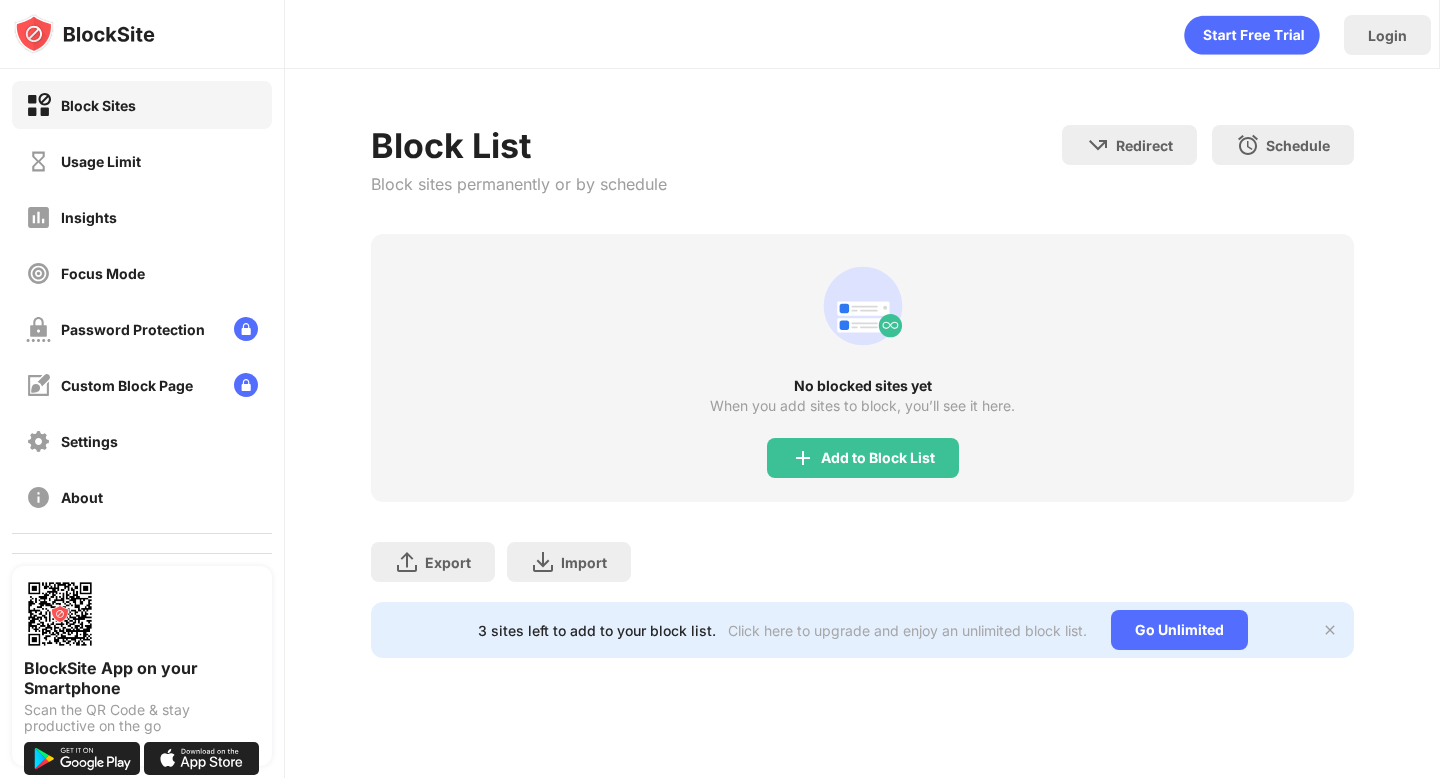 scroll, scrollTop: 0, scrollLeft: 0, axis: both 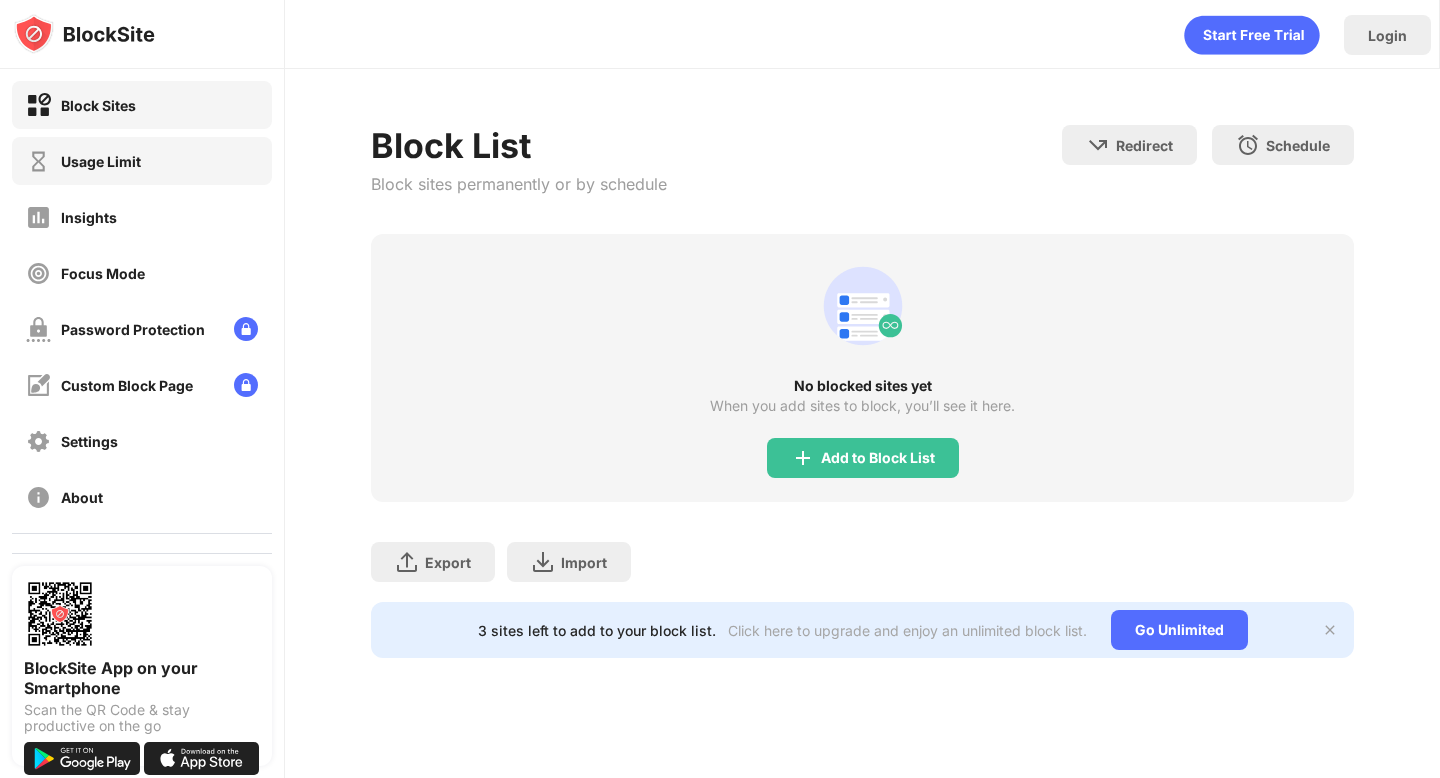 click on "Usage Limit" at bounding box center (142, 161) 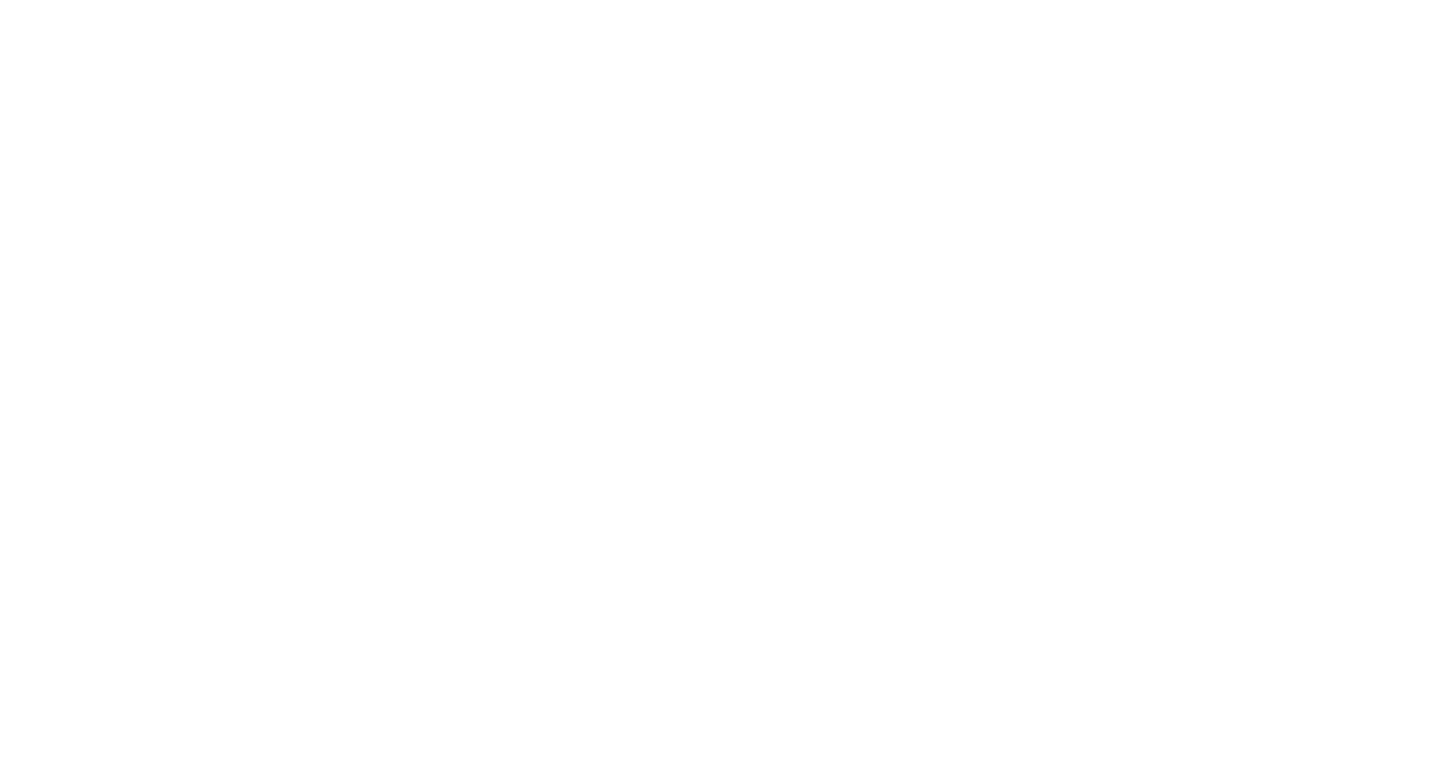 scroll, scrollTop: 0, scrollLeft: 0, axis: both 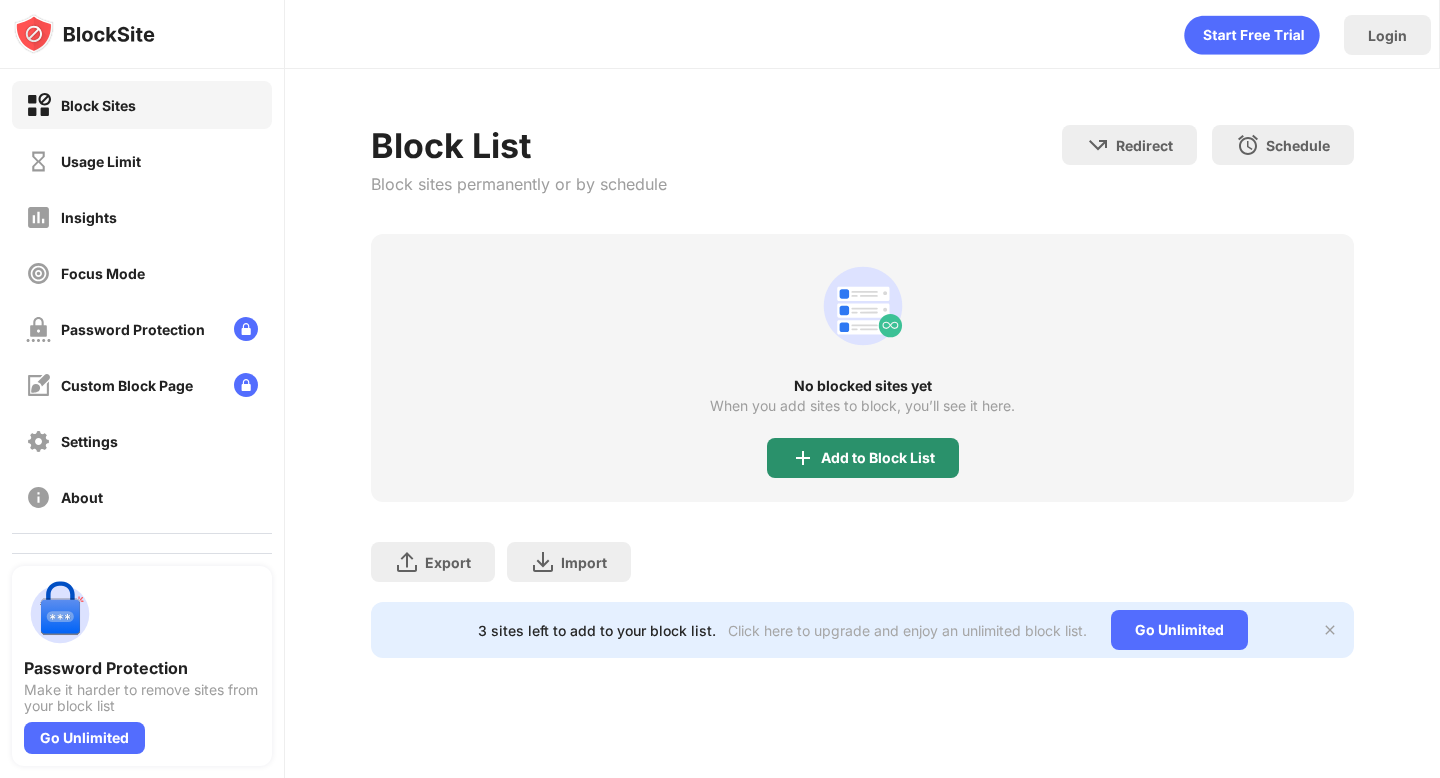 click on "Add to Block List" at bounding box center [878, 458] 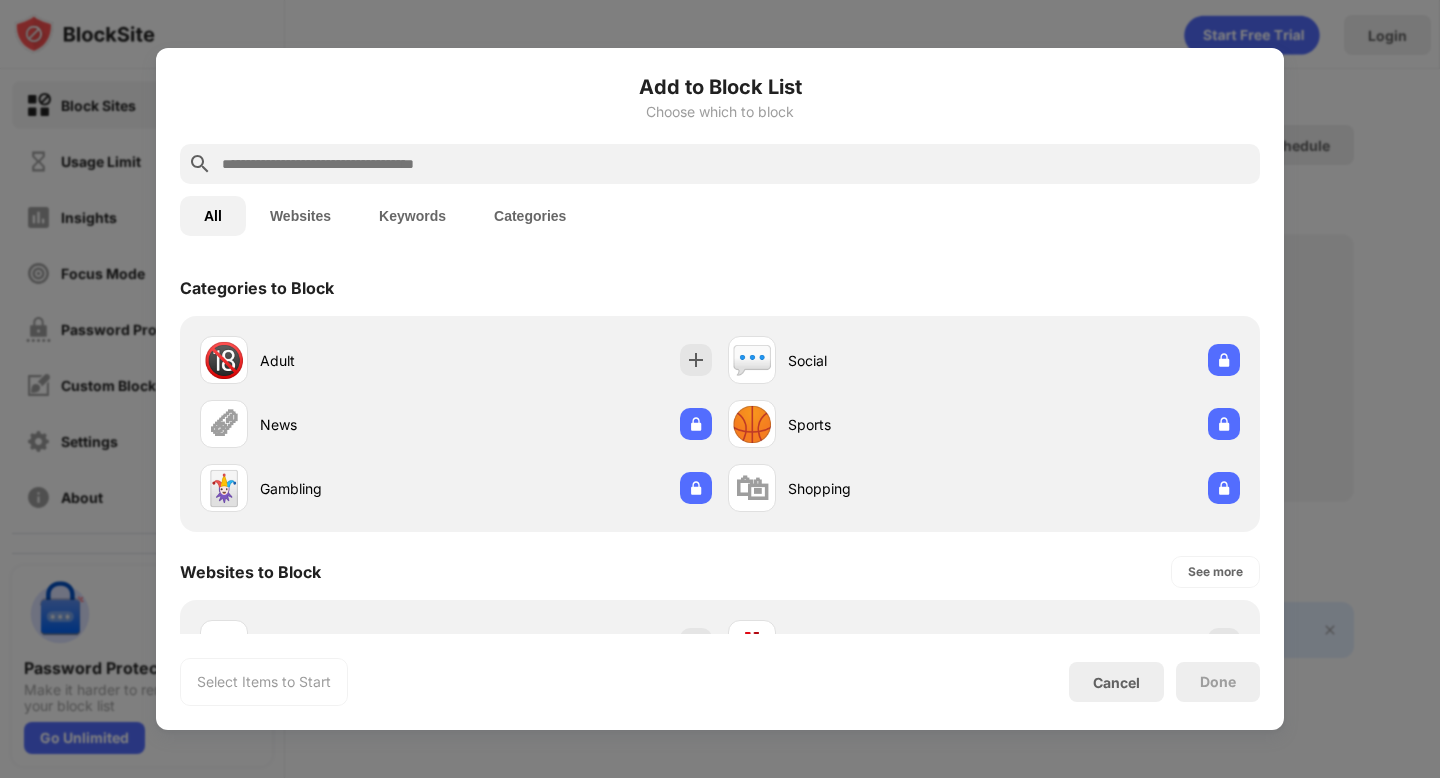 click at bounding box center [736, 164] 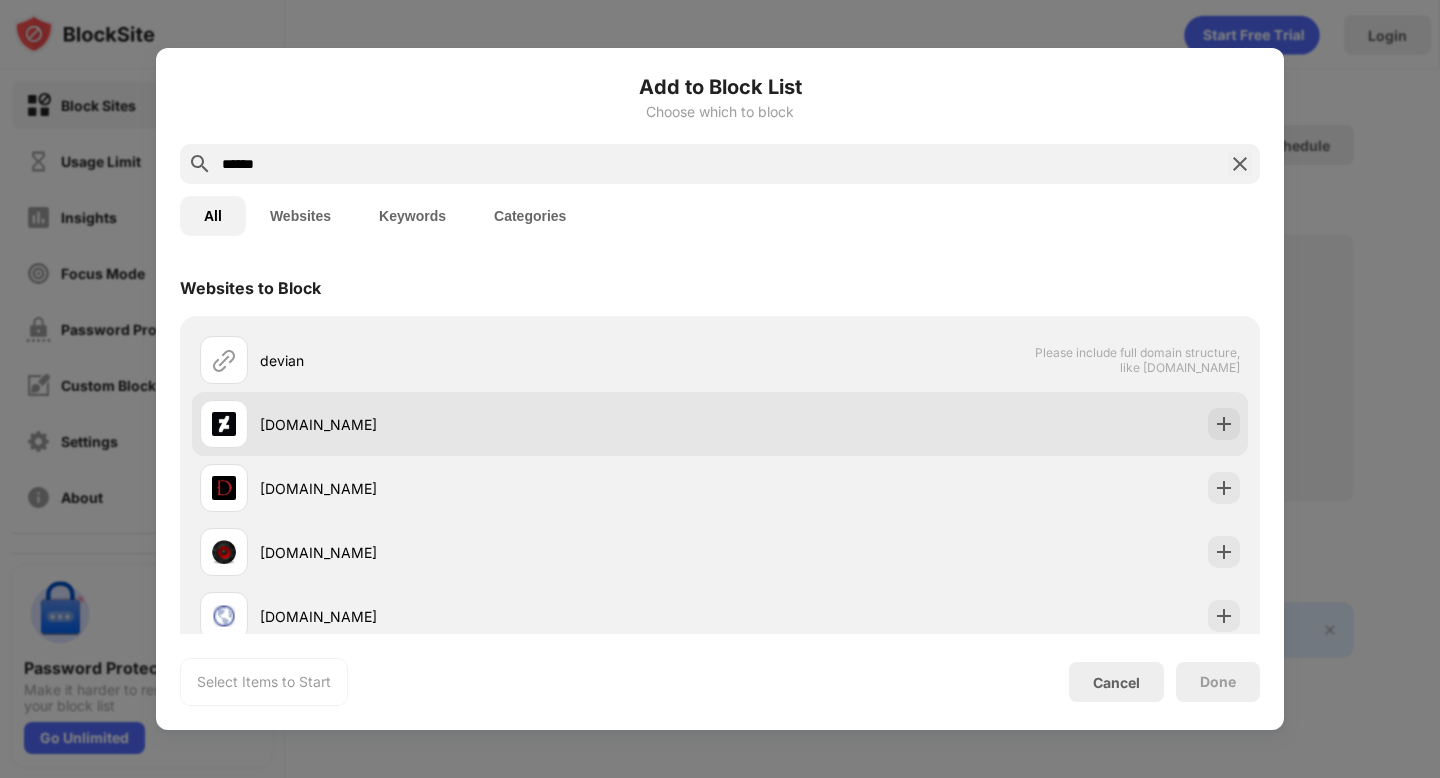 type on "******" 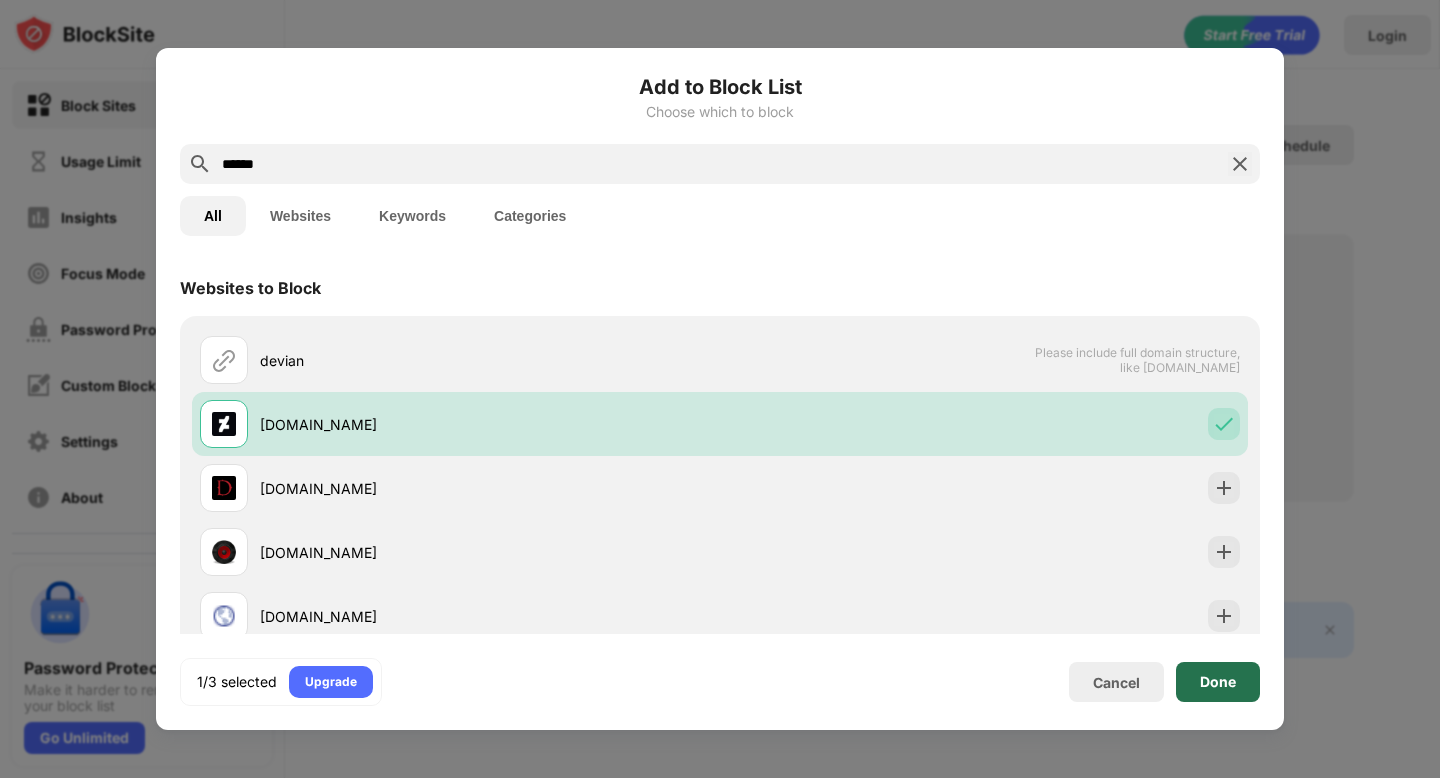 click on "Done" at bounding box center (1218, 682) 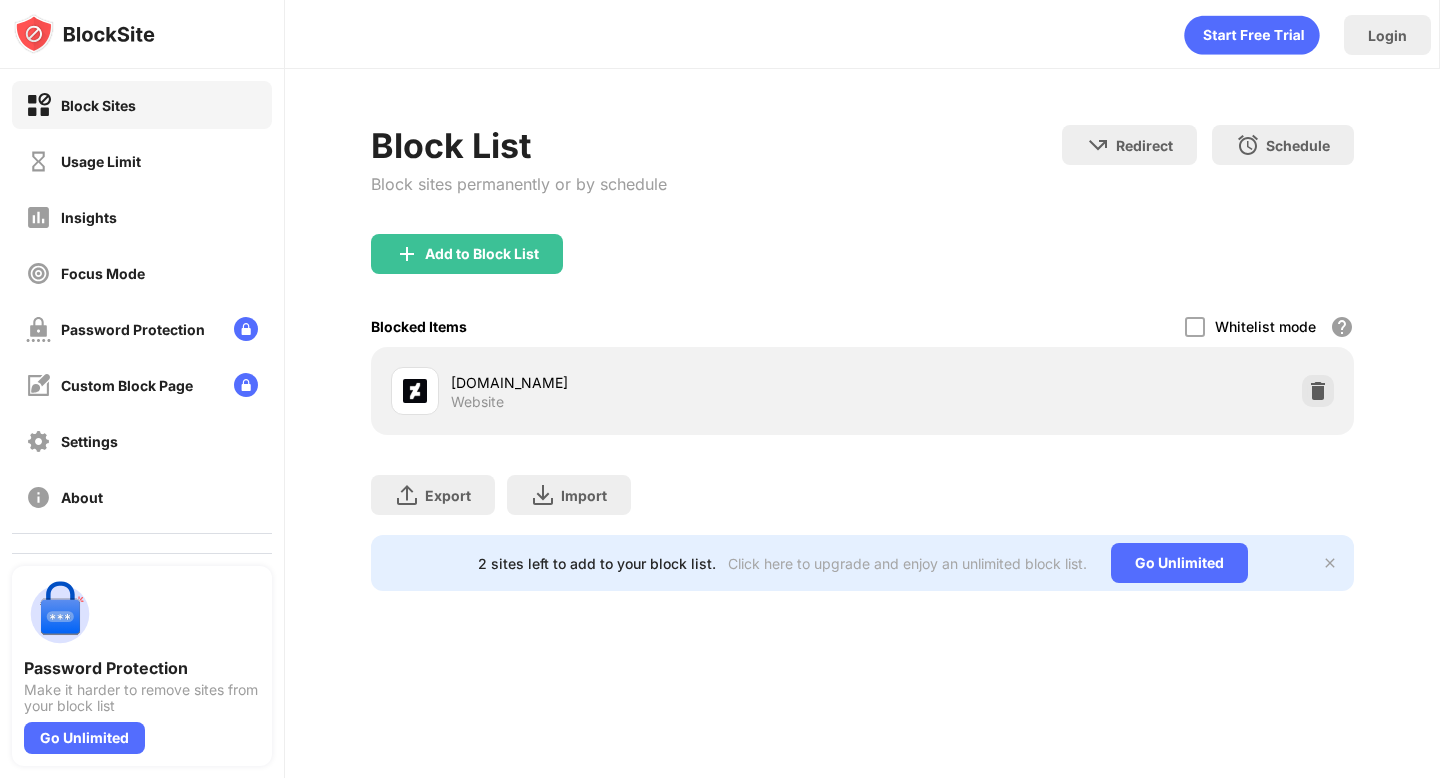 click on "Blocked Items Whitelist mode Block all websites except for those in your whitelist. Whitelist Mode only works with URLs and won't include categories or keywords." at bounding box center [862, 326] 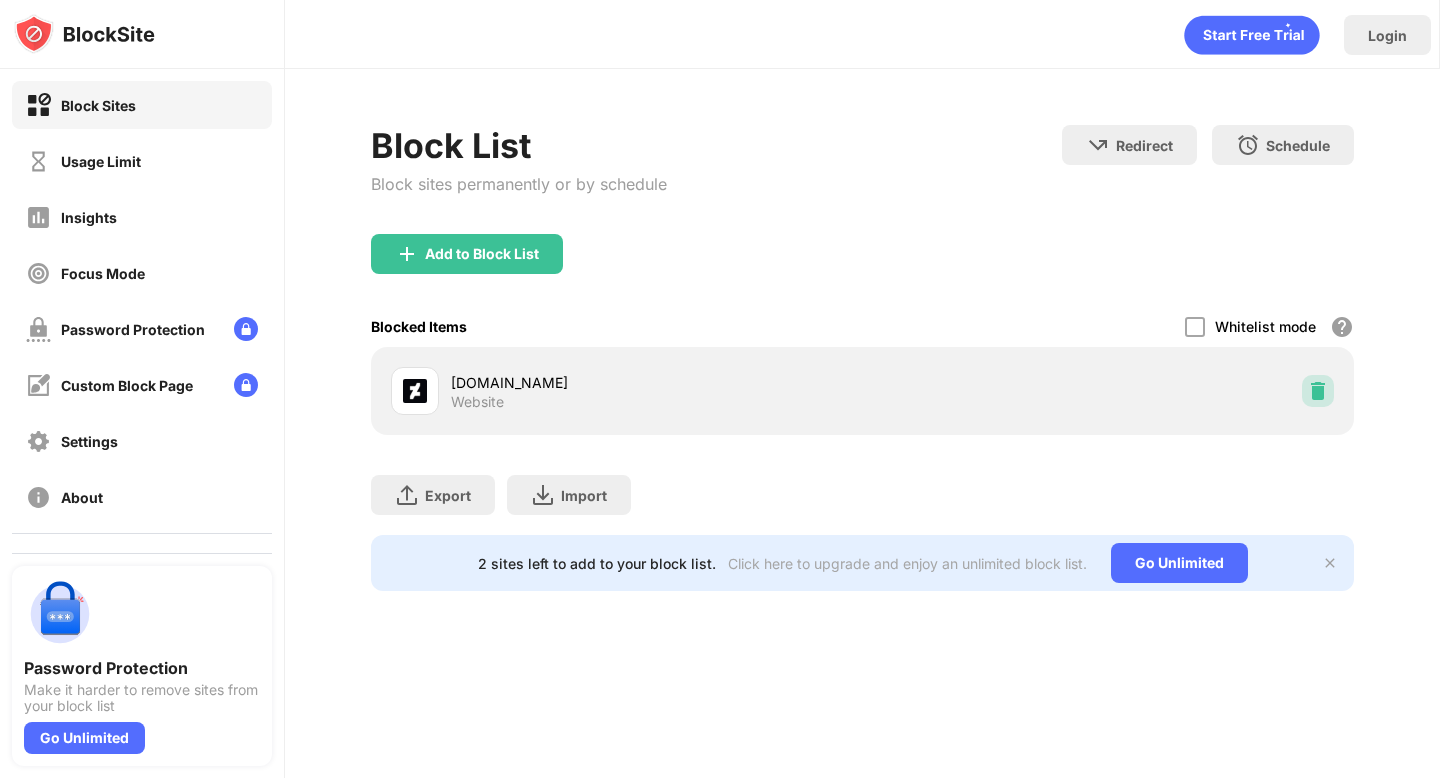 click at bounding box center (1318, 391) 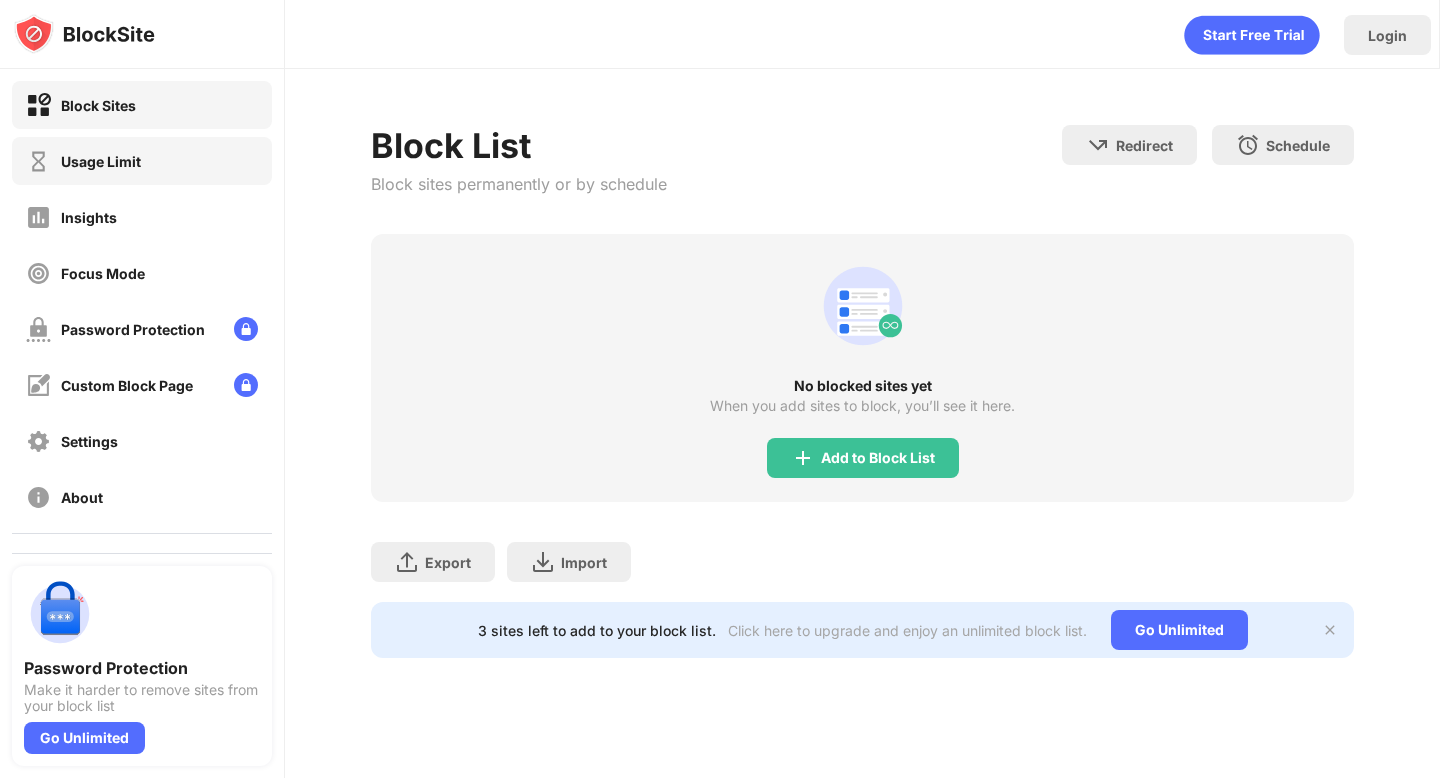 click on "Usage Limit" at bounding box center [142, 161] 